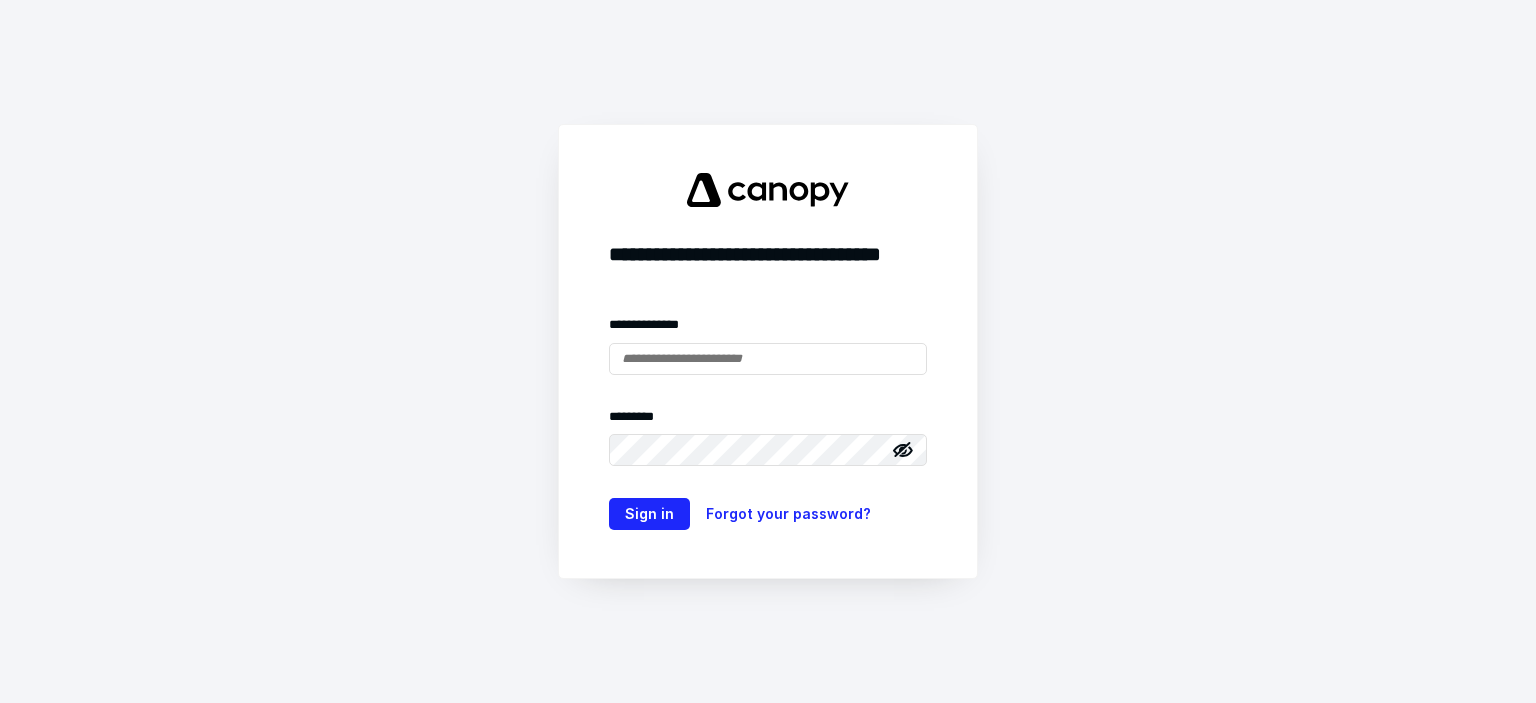 scroll, scrollTop: 0, scrollLeft: 0, axis: both 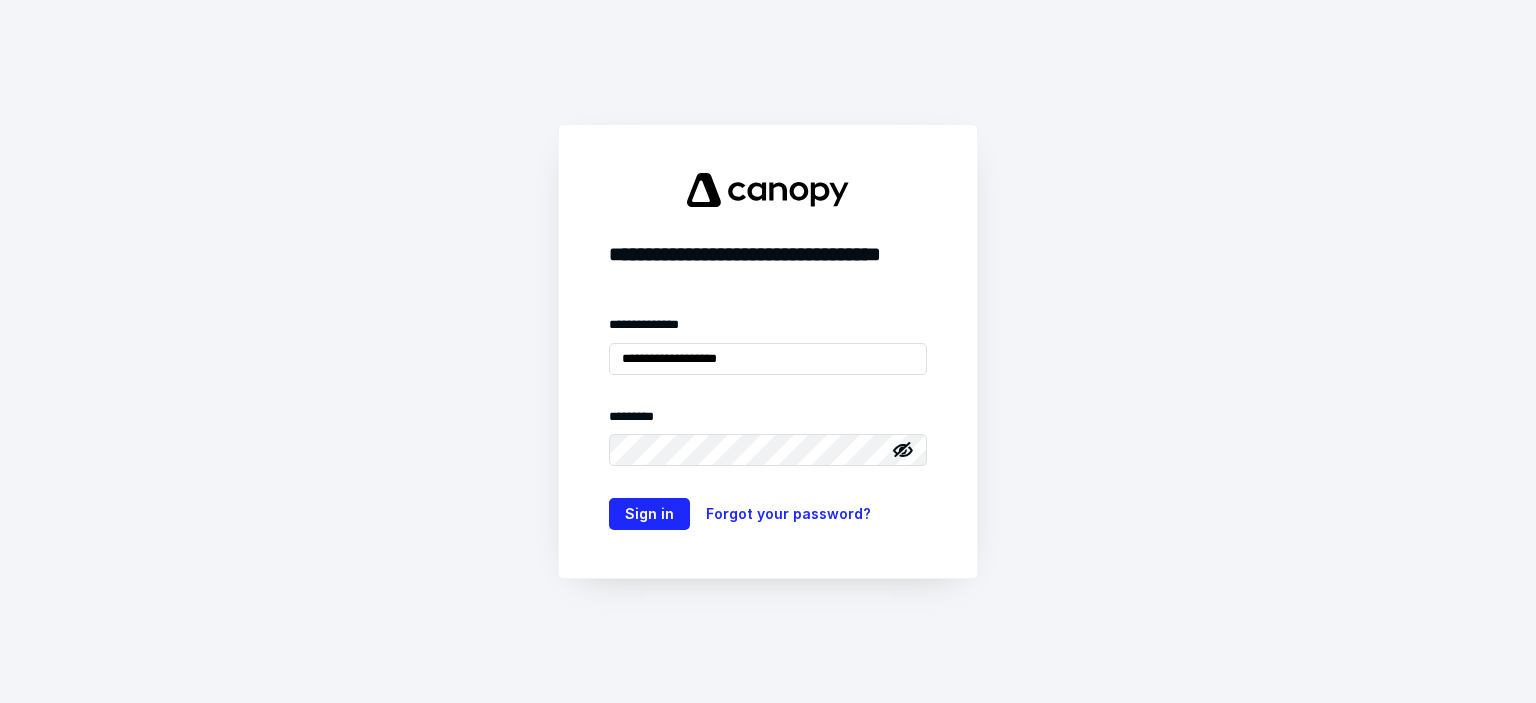 type on "**********" 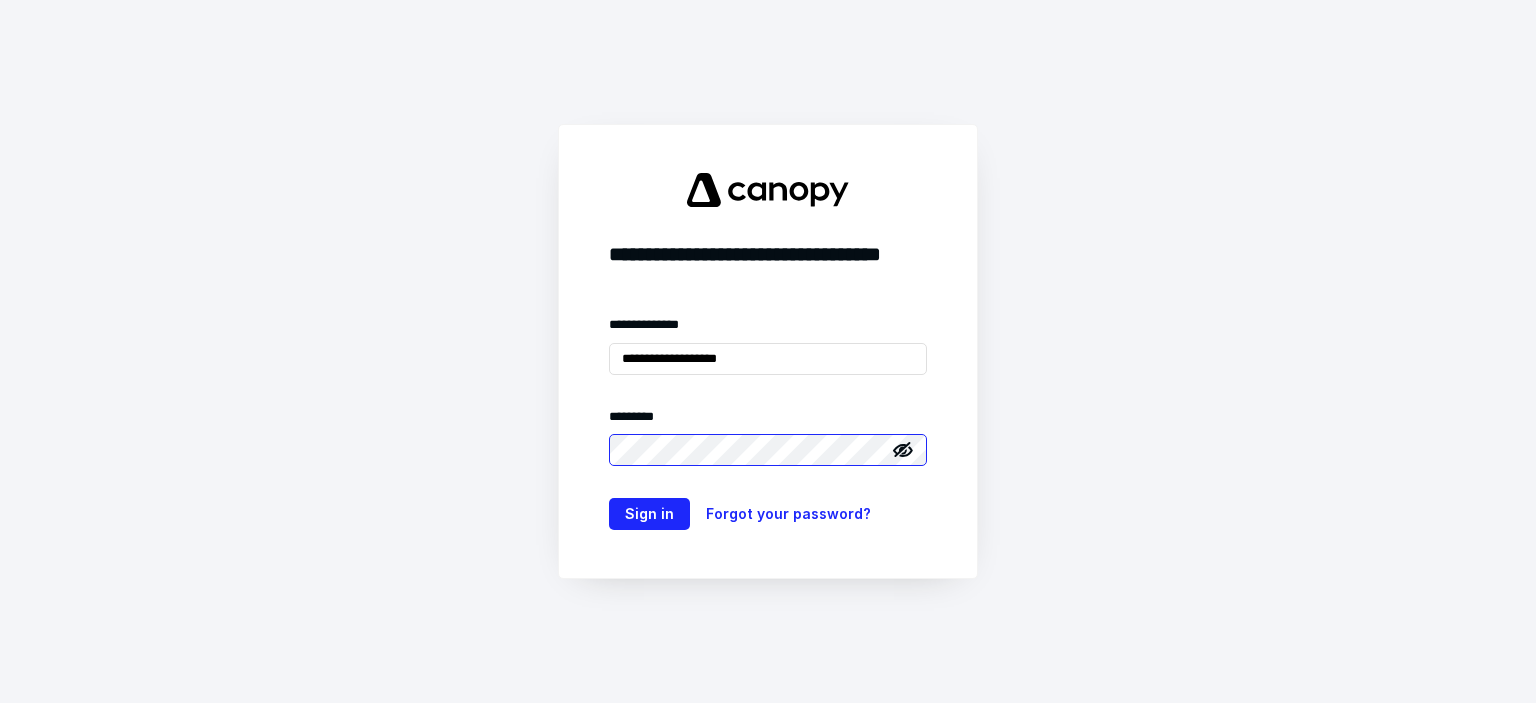 click on "Sign in" at bounding box center [649, 514] 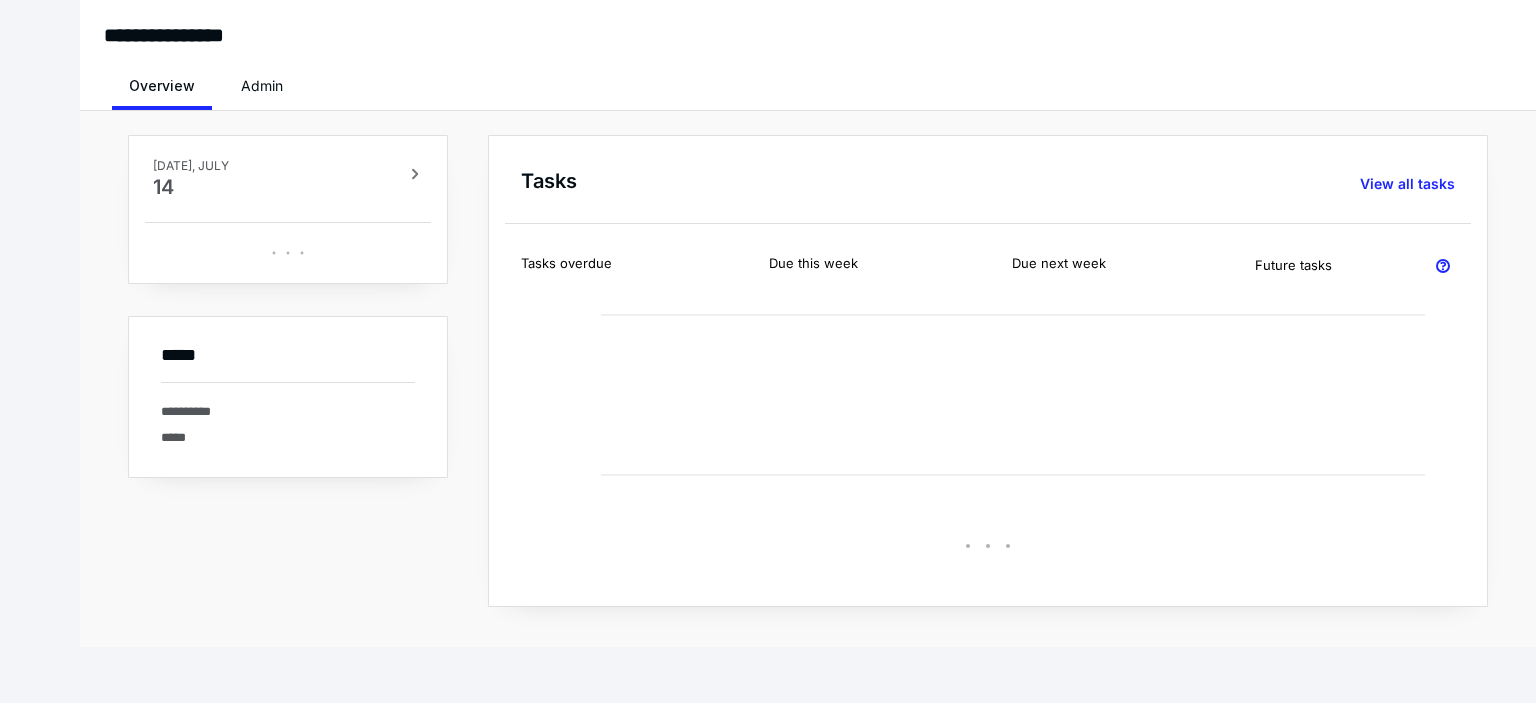scroll, scrollTop: 0, scrollLeft: 0, axis: both 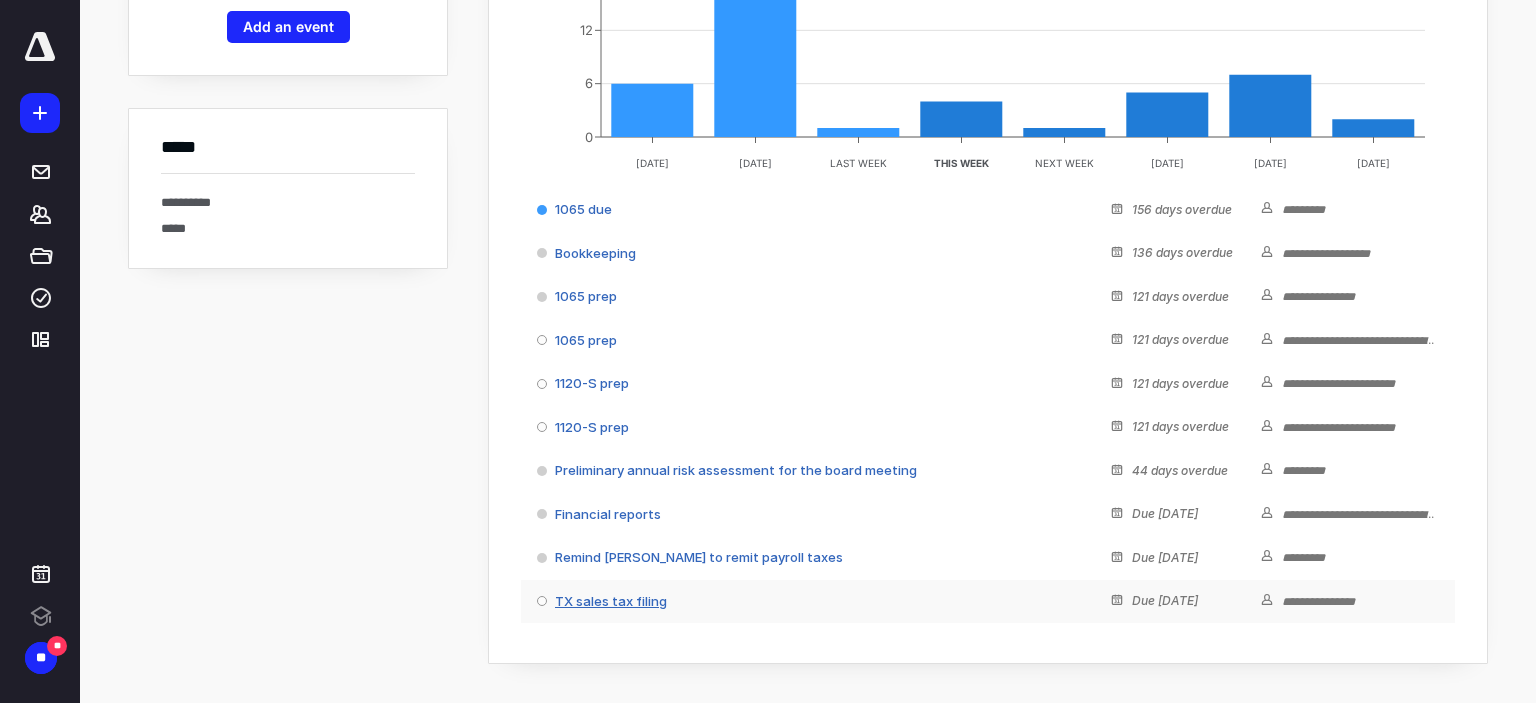 click on "TX sales tax filing" at bounding box center [611, 601] 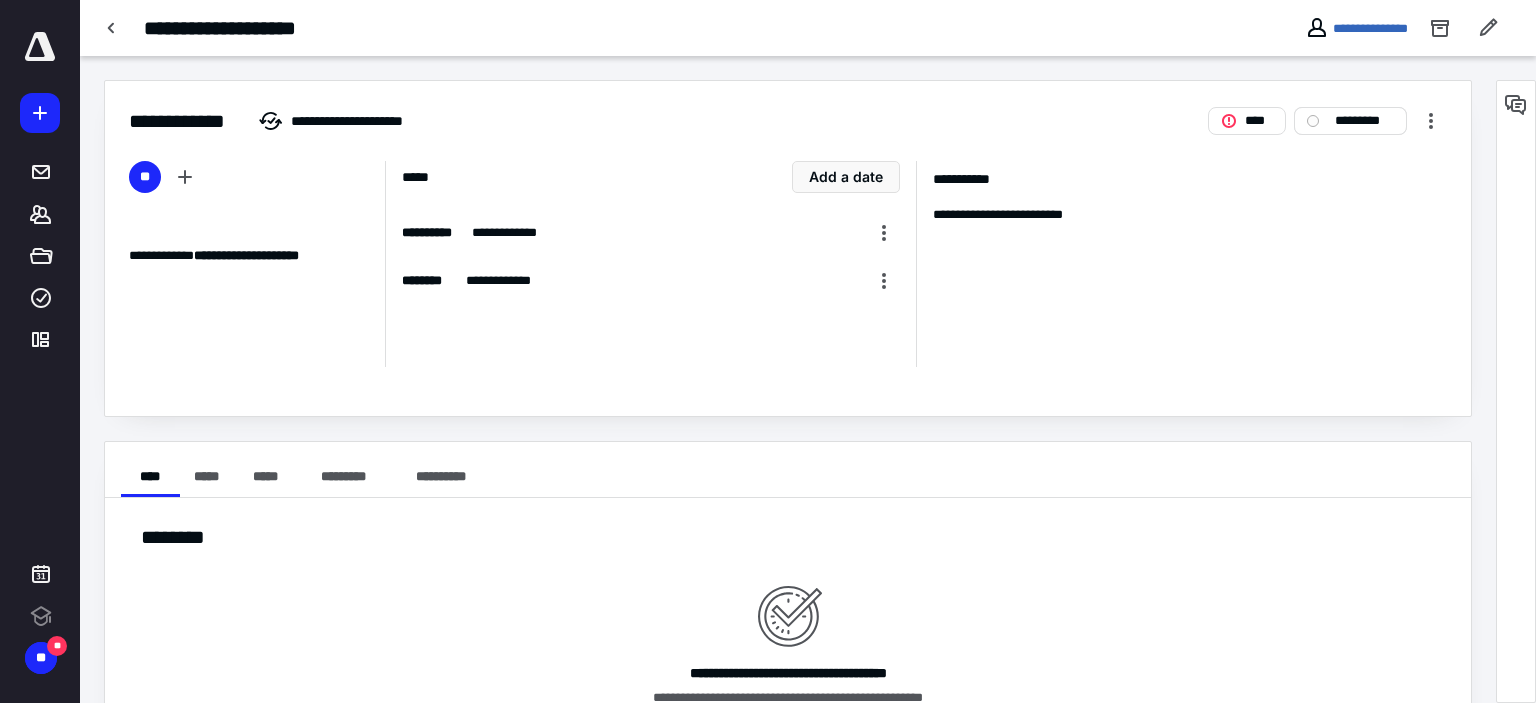 click on "*********" at bounding box center (1364, 121) 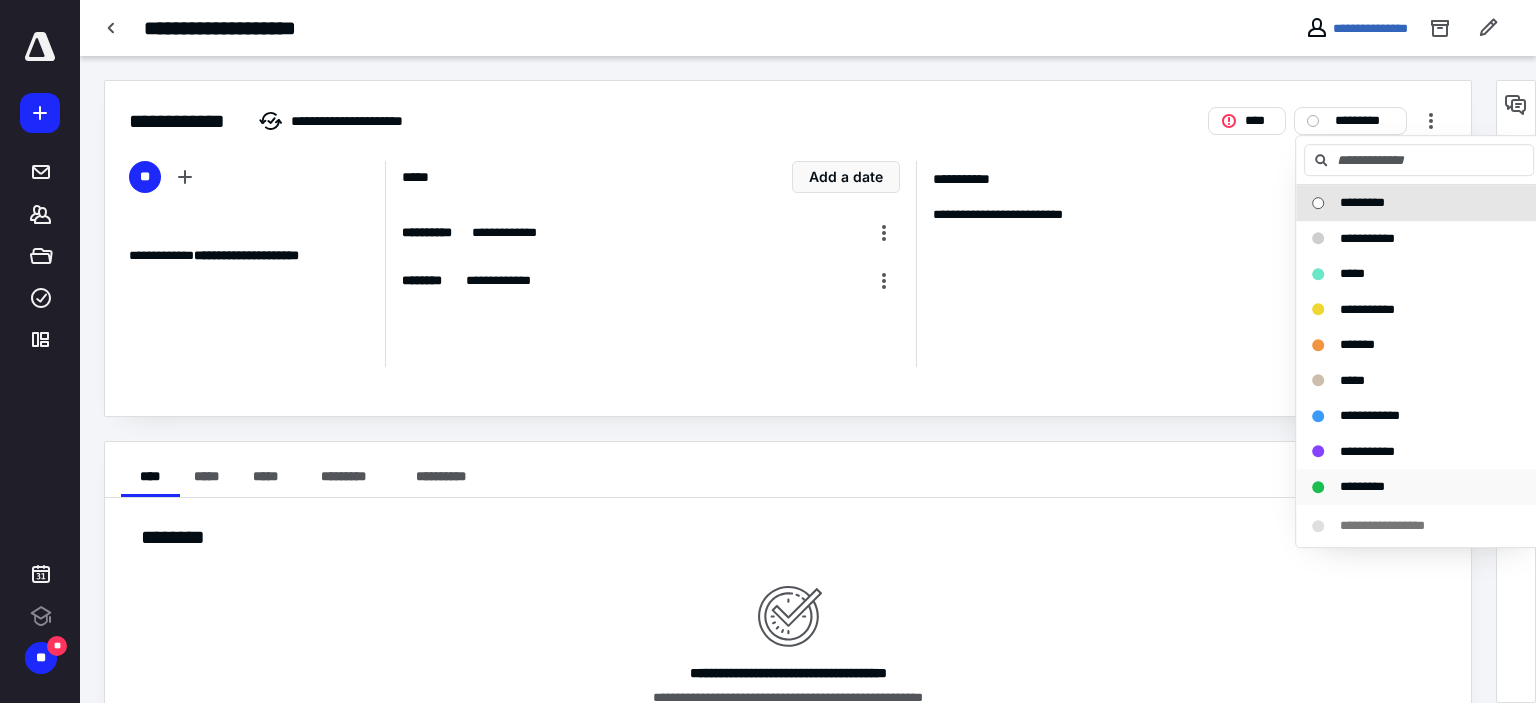 click on "*********" at bounding box center [1362, 486] 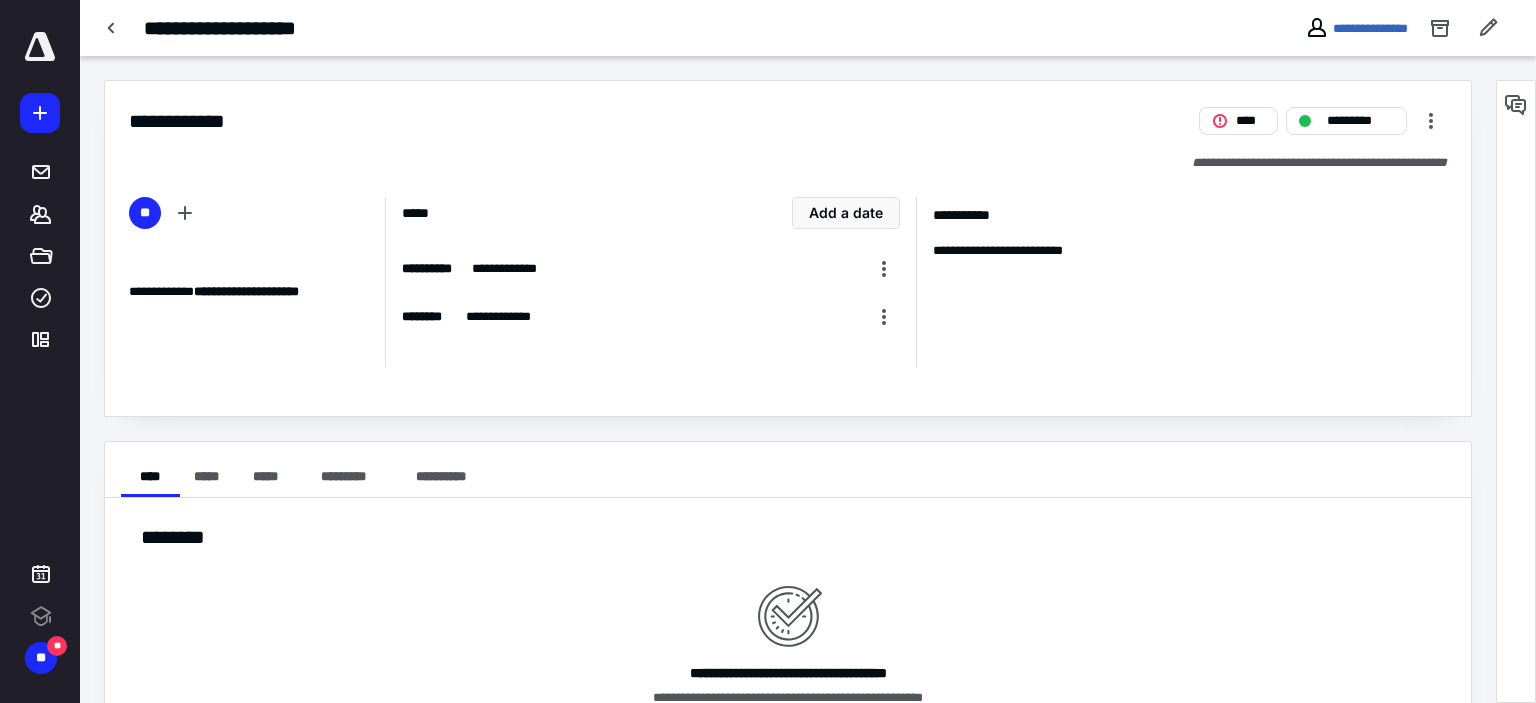 click at bounding box center [40, 47] 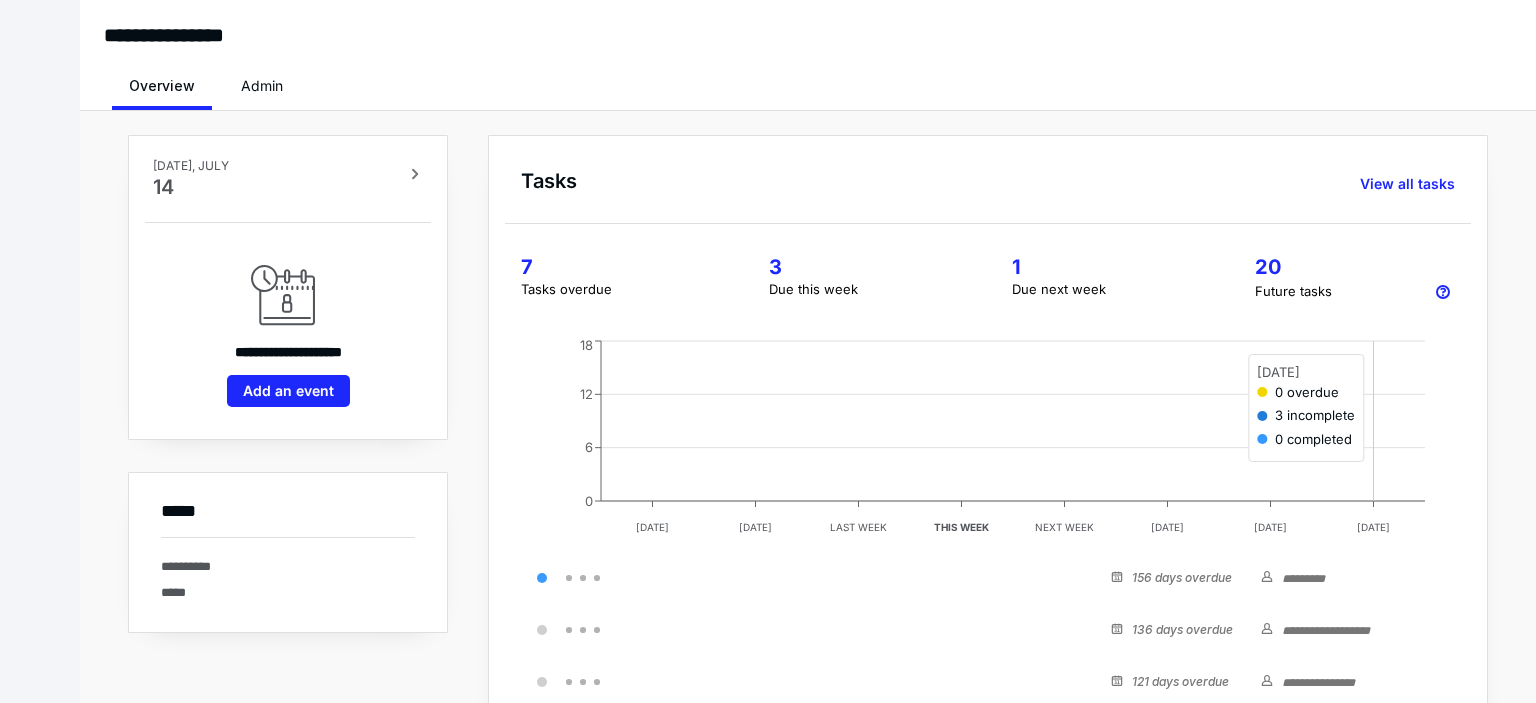 scroll, scrollTop: 0, scrollLeft: 0, axis: both 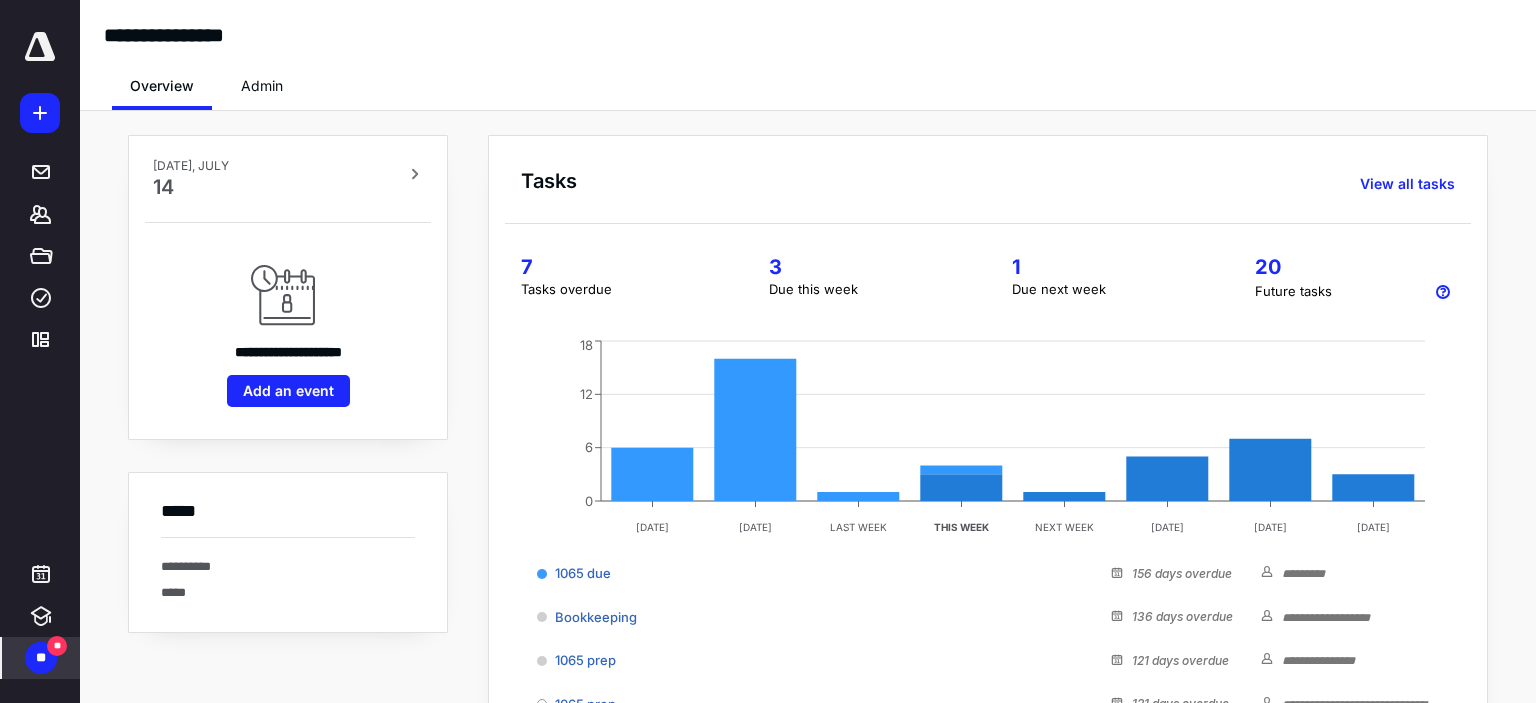 click on "**" at bounding box center (57, 646) 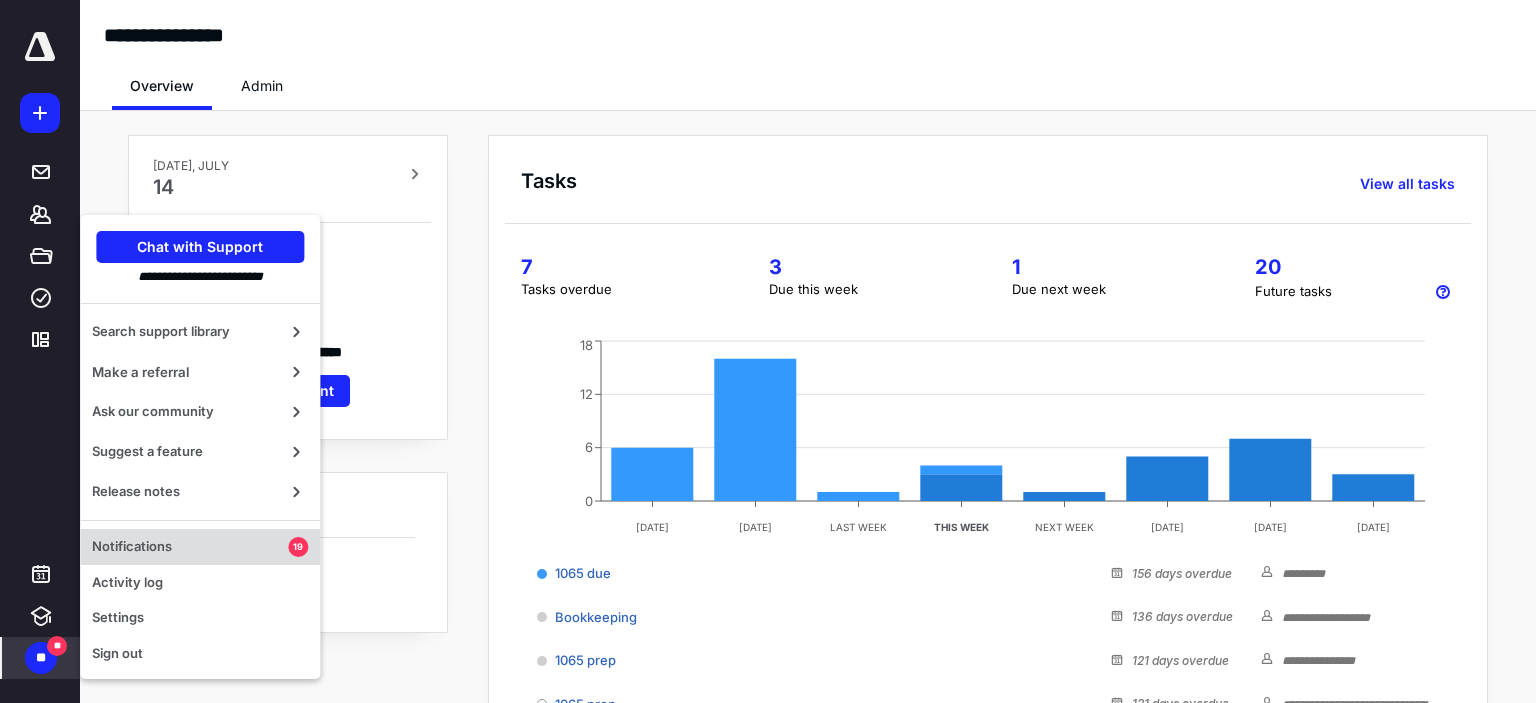 click on "Notifications" at bounding box center [190, 547] 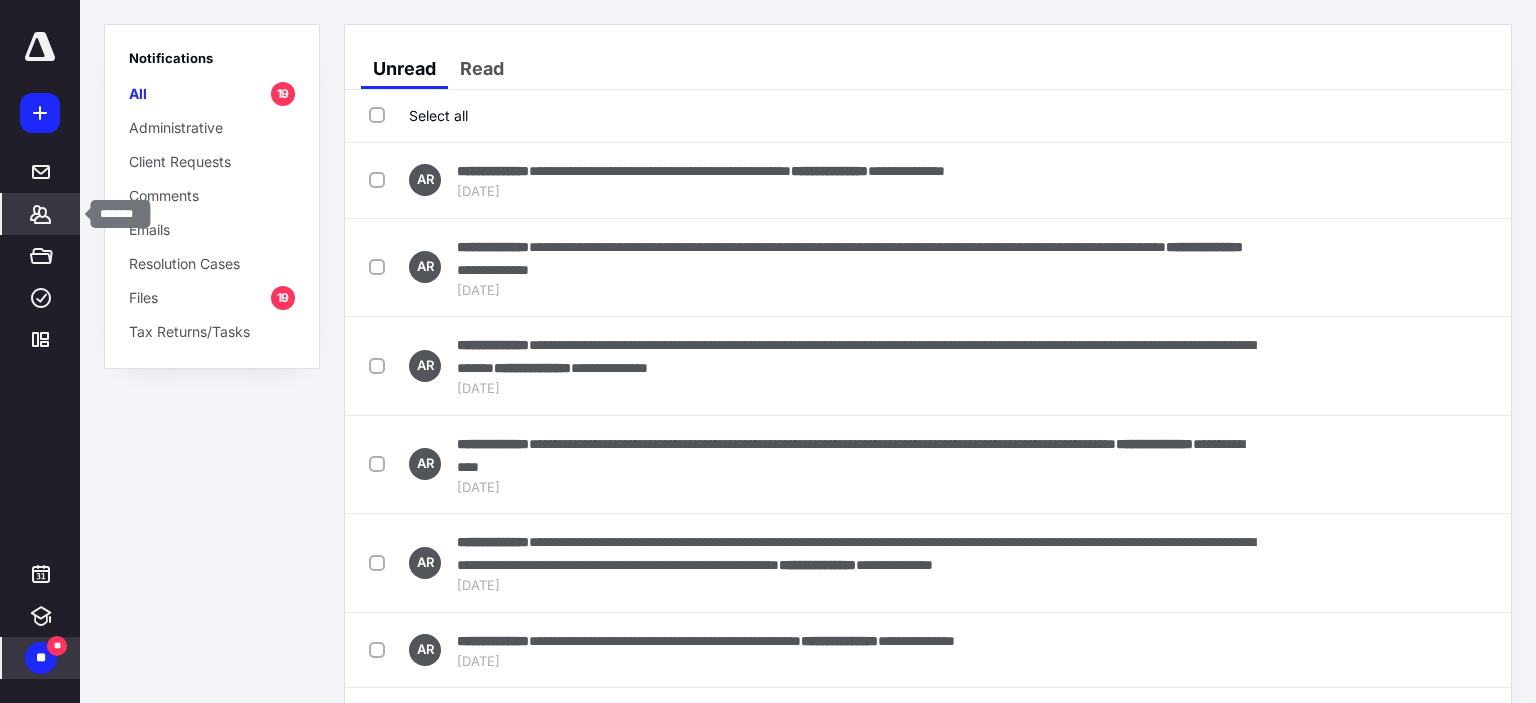 click 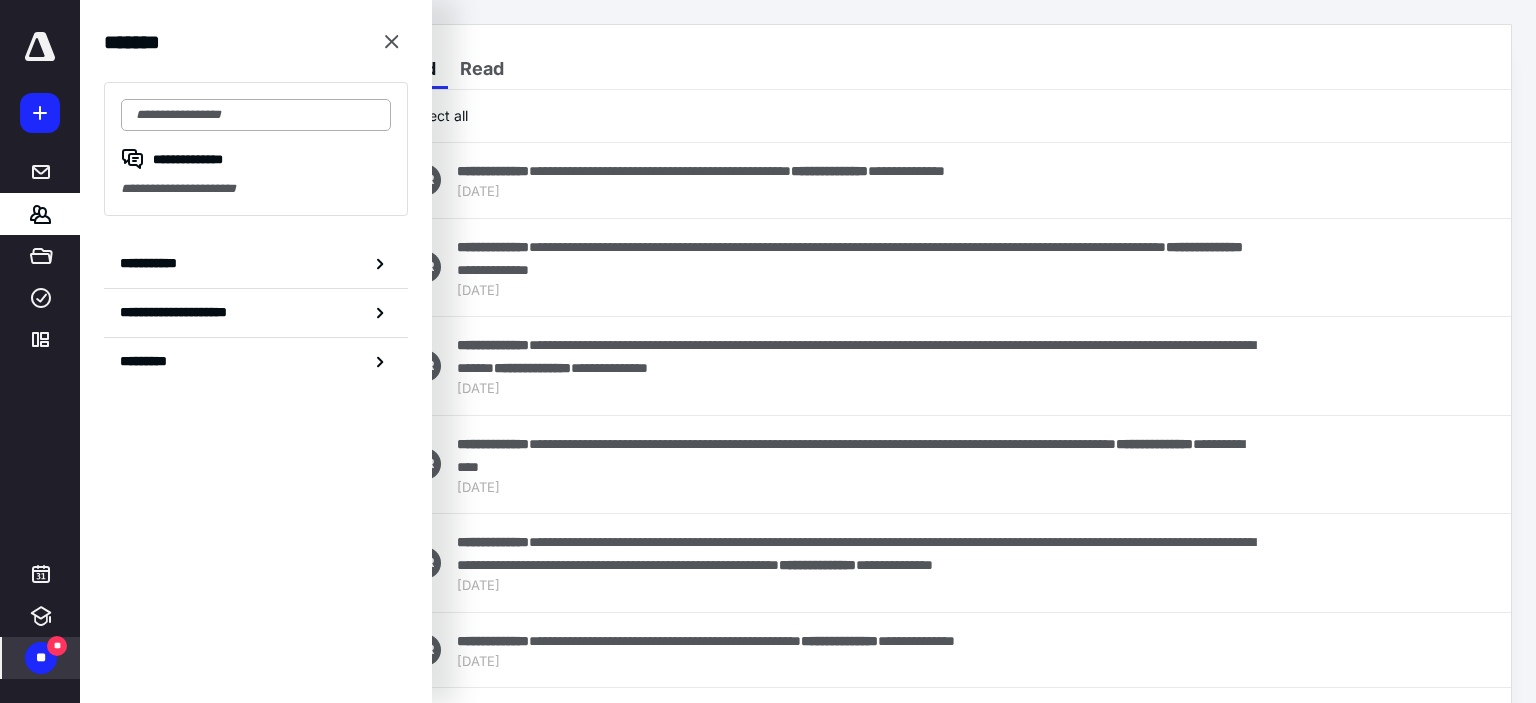 click at bounding box center [256, 115] 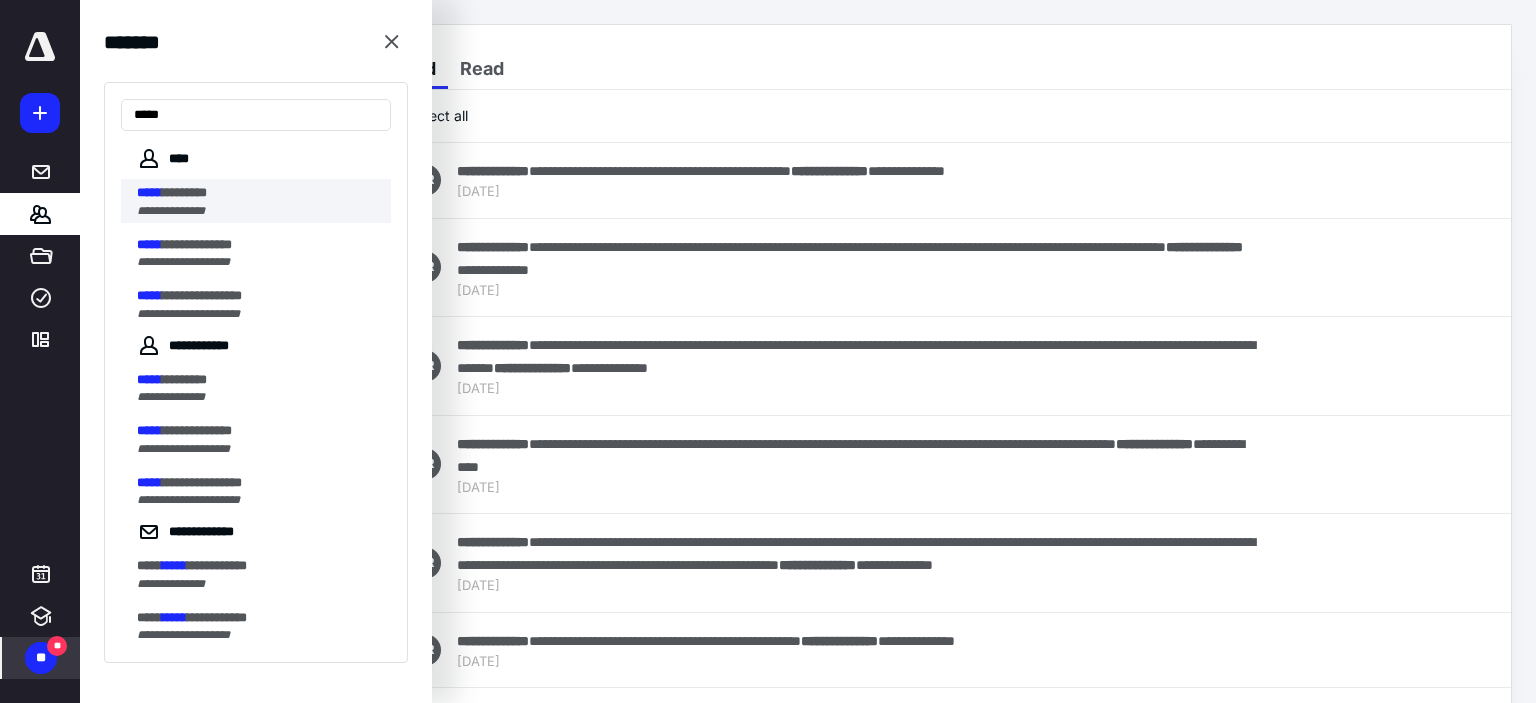type on "*****" 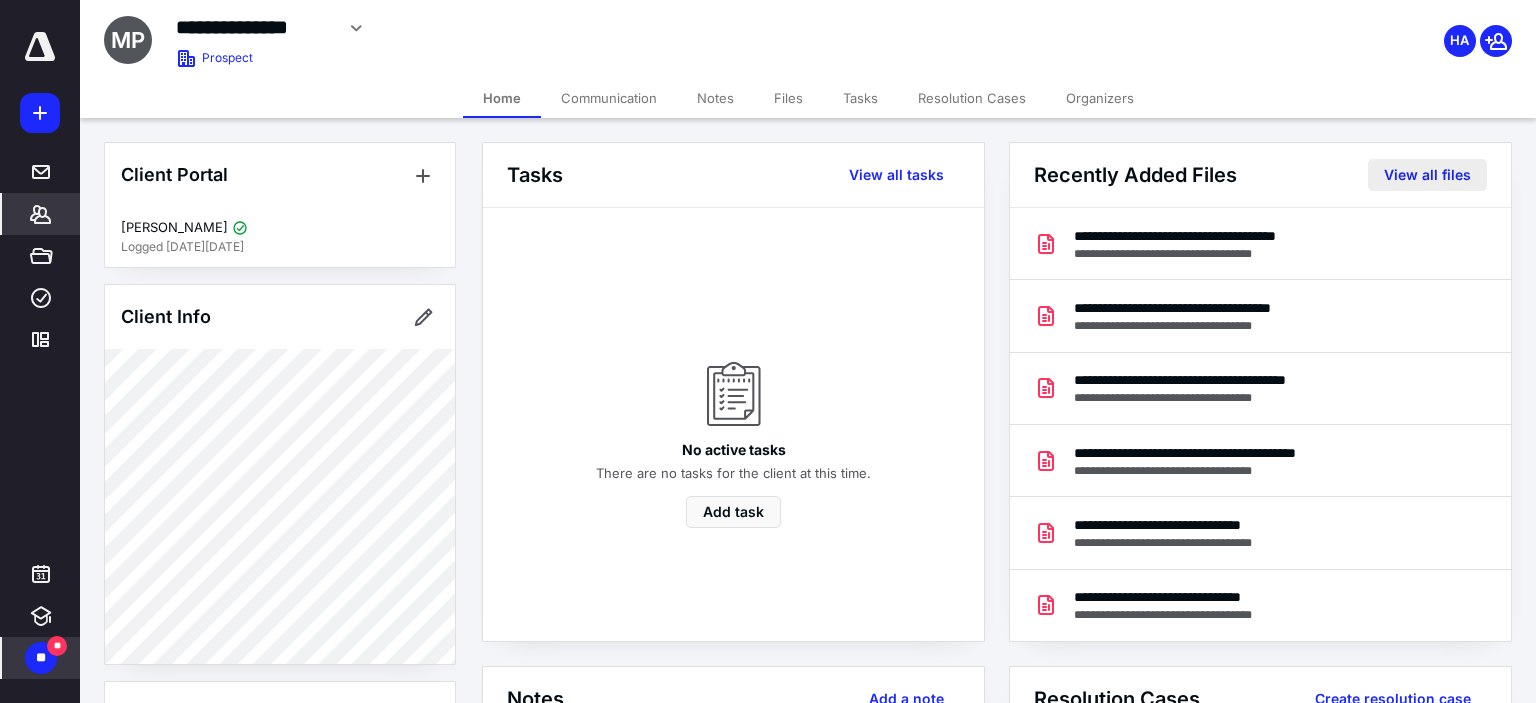 click on "View all files" at bounding box center [1427, 175] 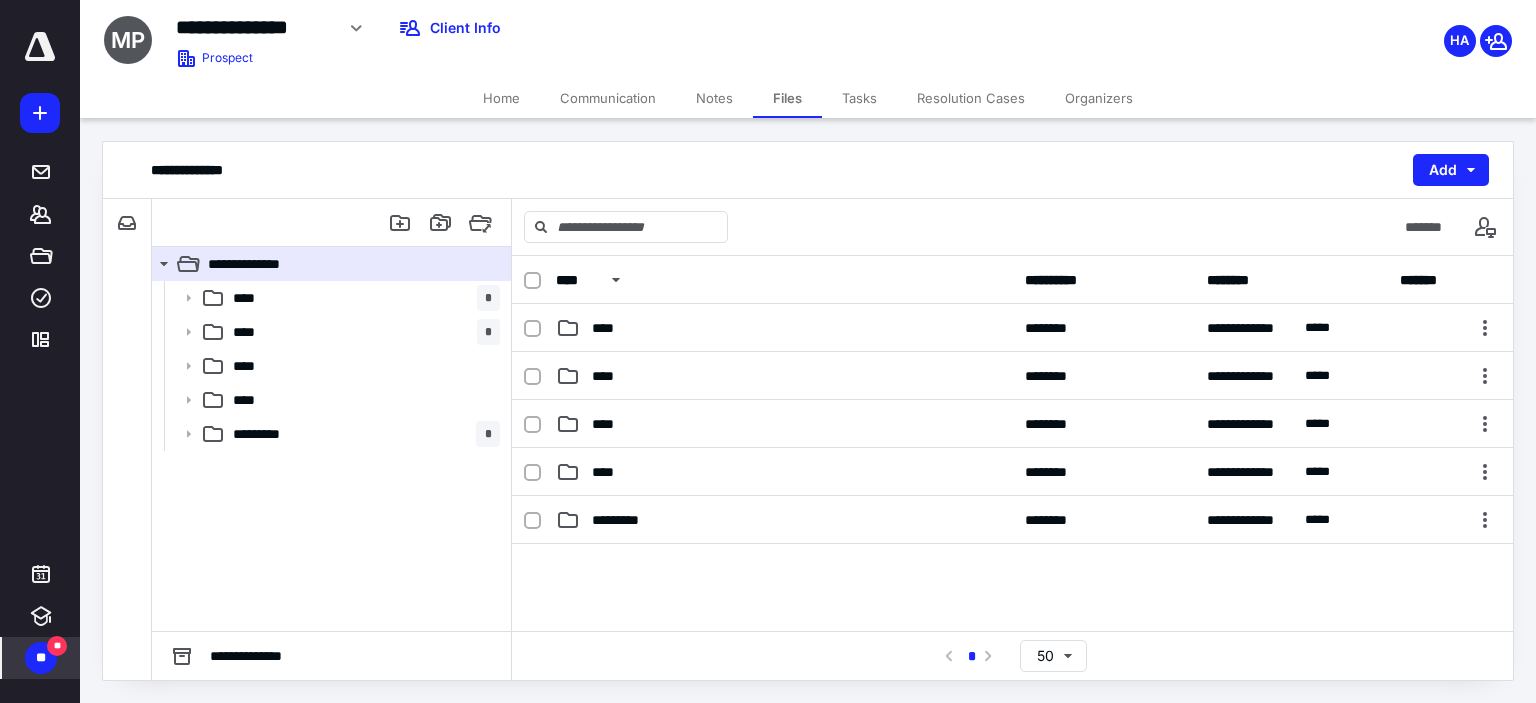 click on "** **" at bounding box center [41, 658] 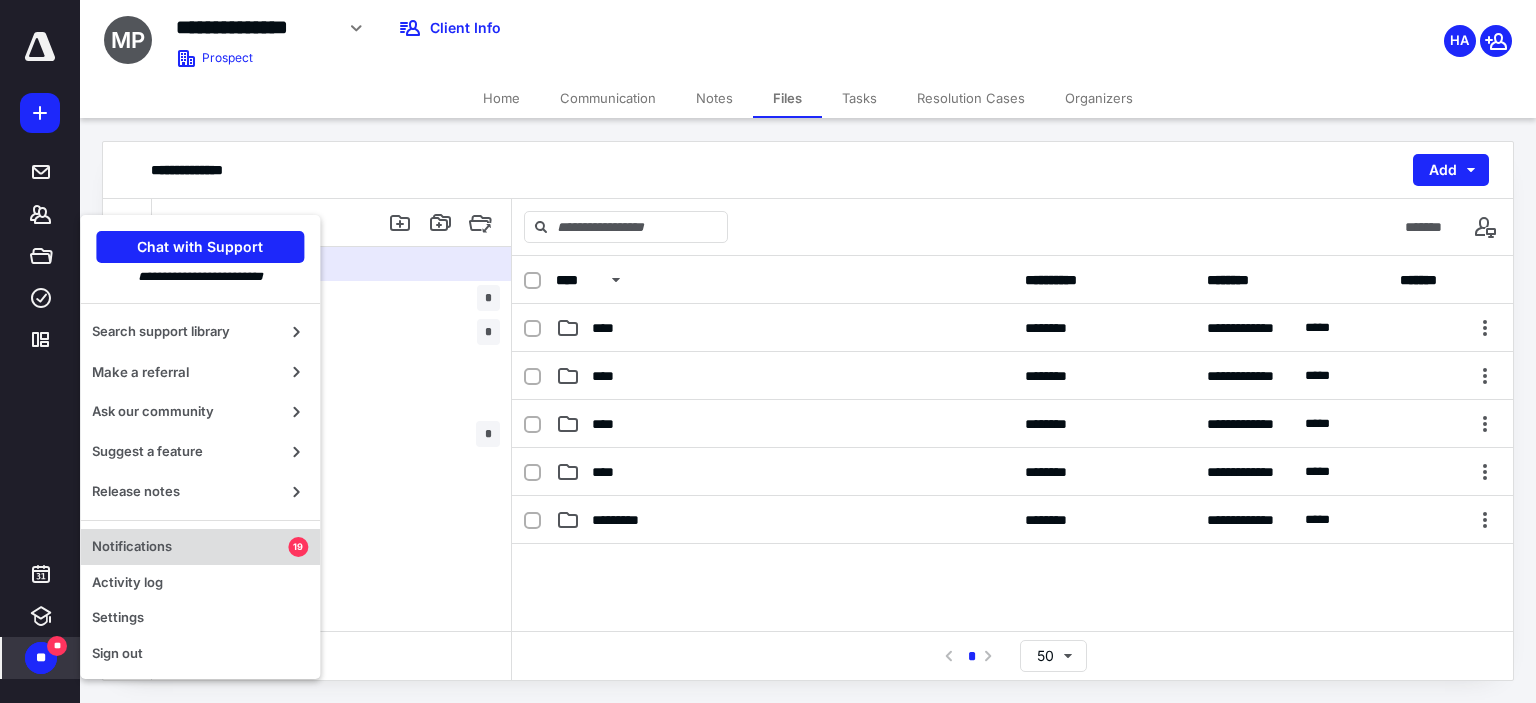 click on "Notifications" at bounding box center (190, 547) 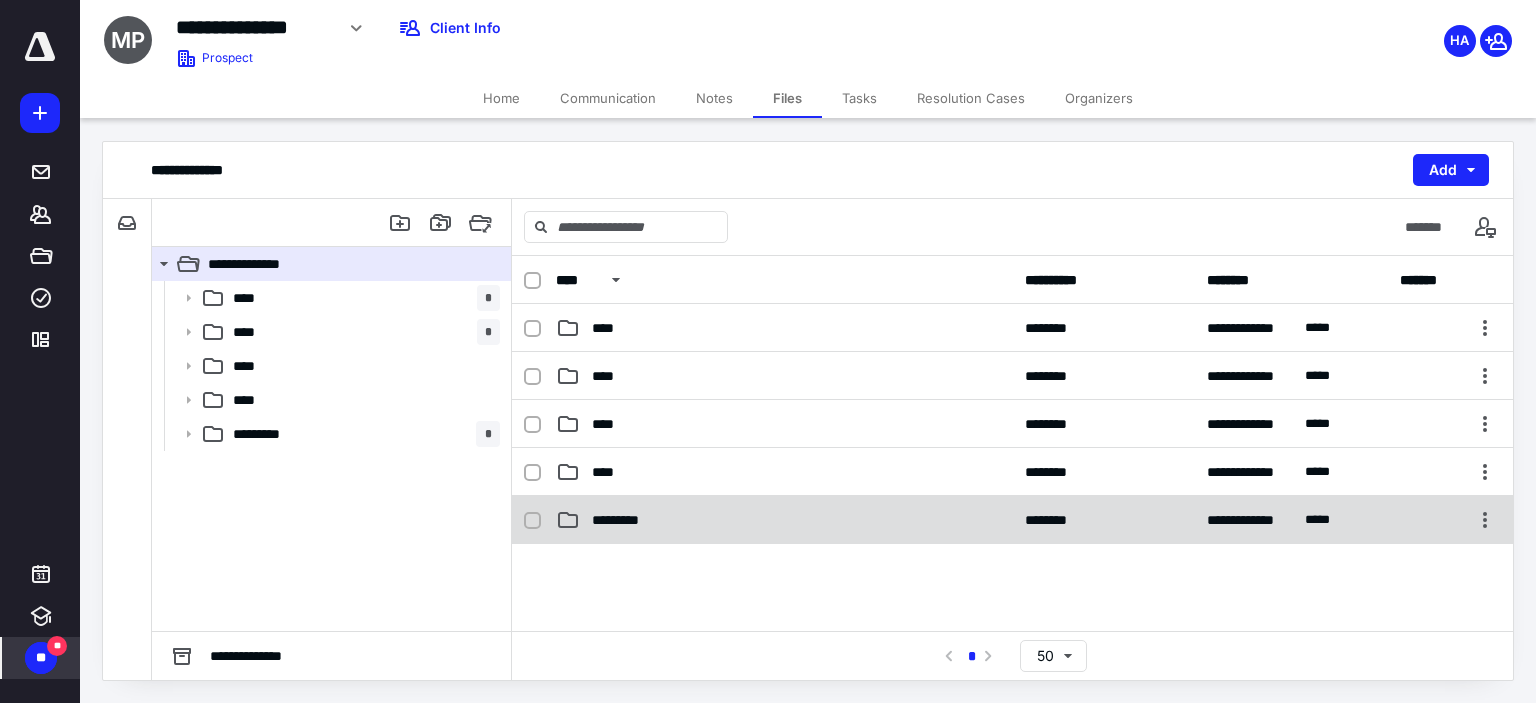click on "*********" at bounding box center (628, 520) 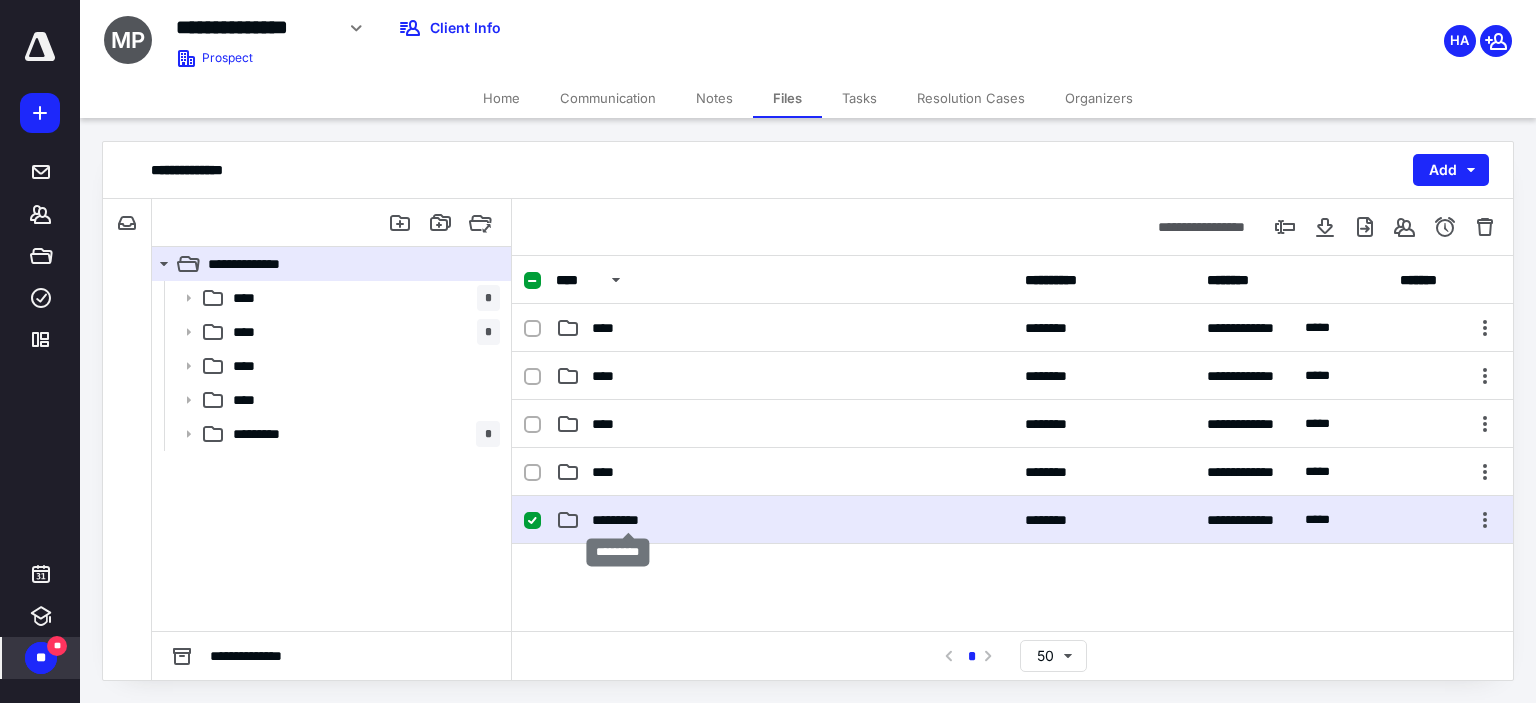 checkbox on "true" 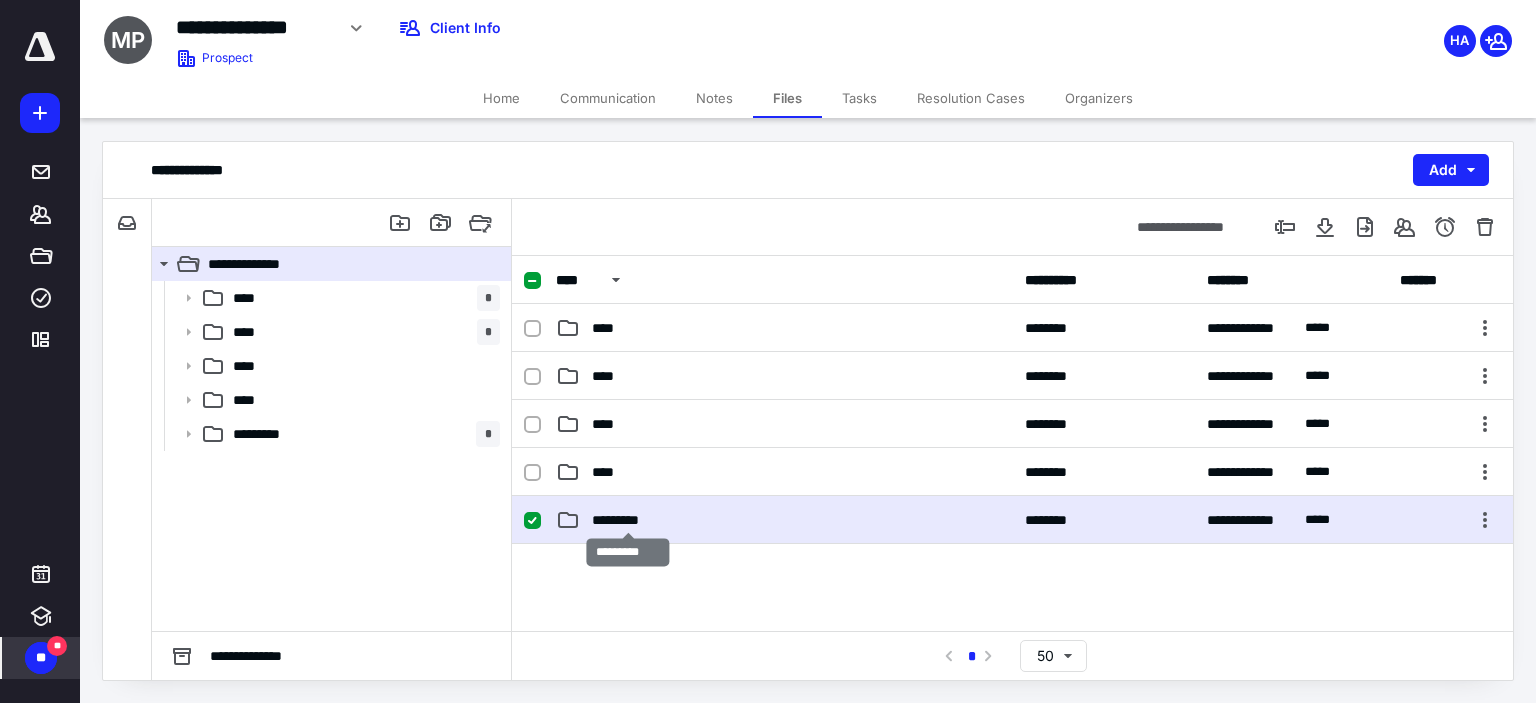 click on "*********" at bounding box center (628, 520) 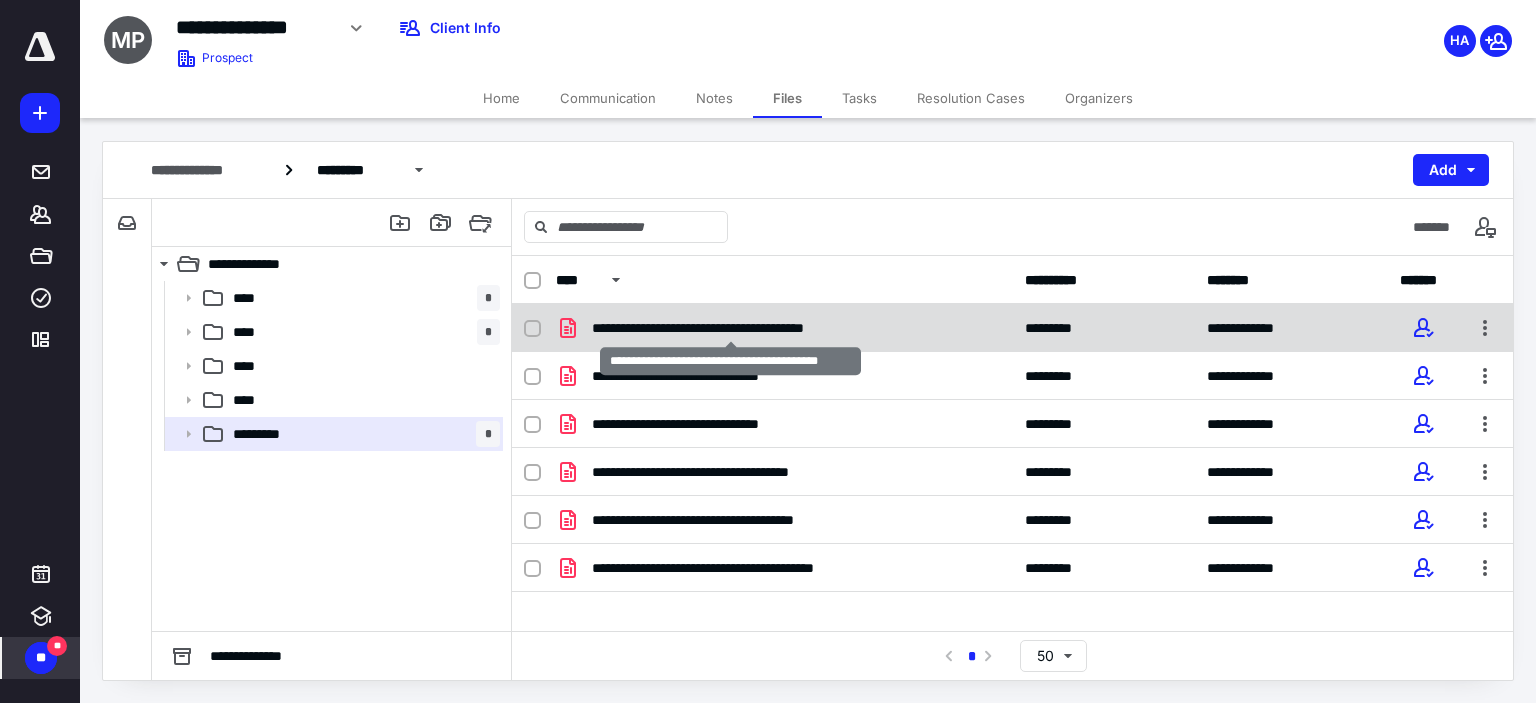 click on "**********" at bounding box center (731, 328) 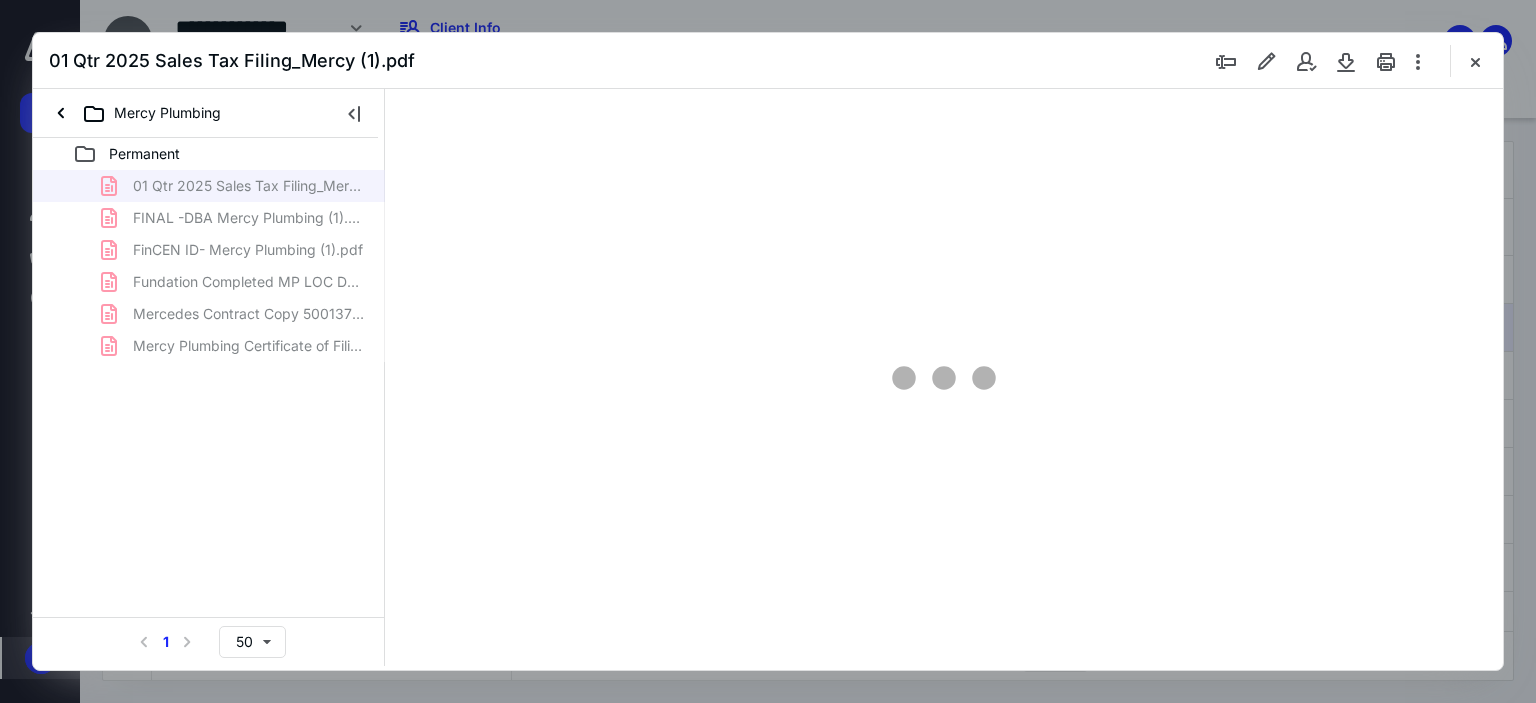 scroll, scrollTop: 0, scrollLeft: 0, axis: both 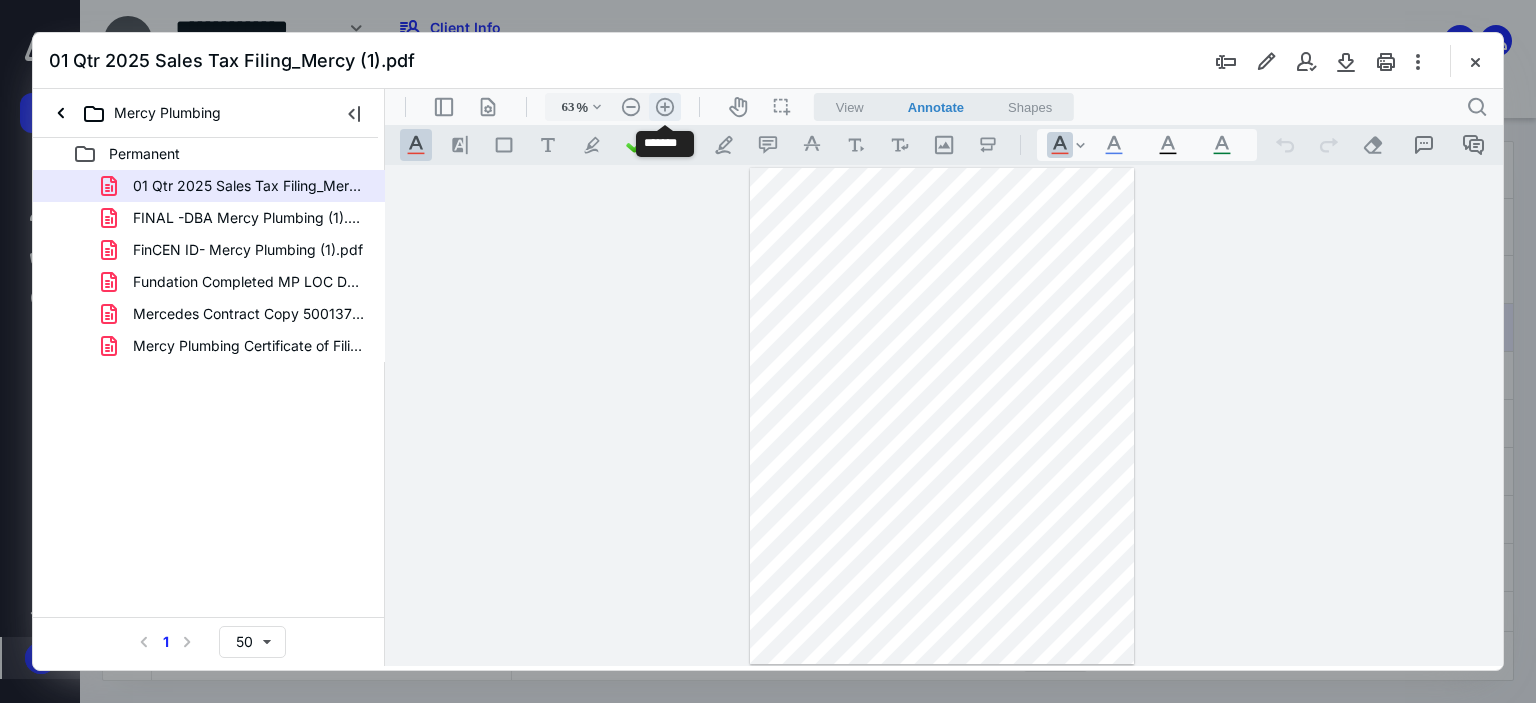 click on ".cls-1{fill:#abb0c4;} icon - header - zoom - in - line" at bounding box center [665, 107] 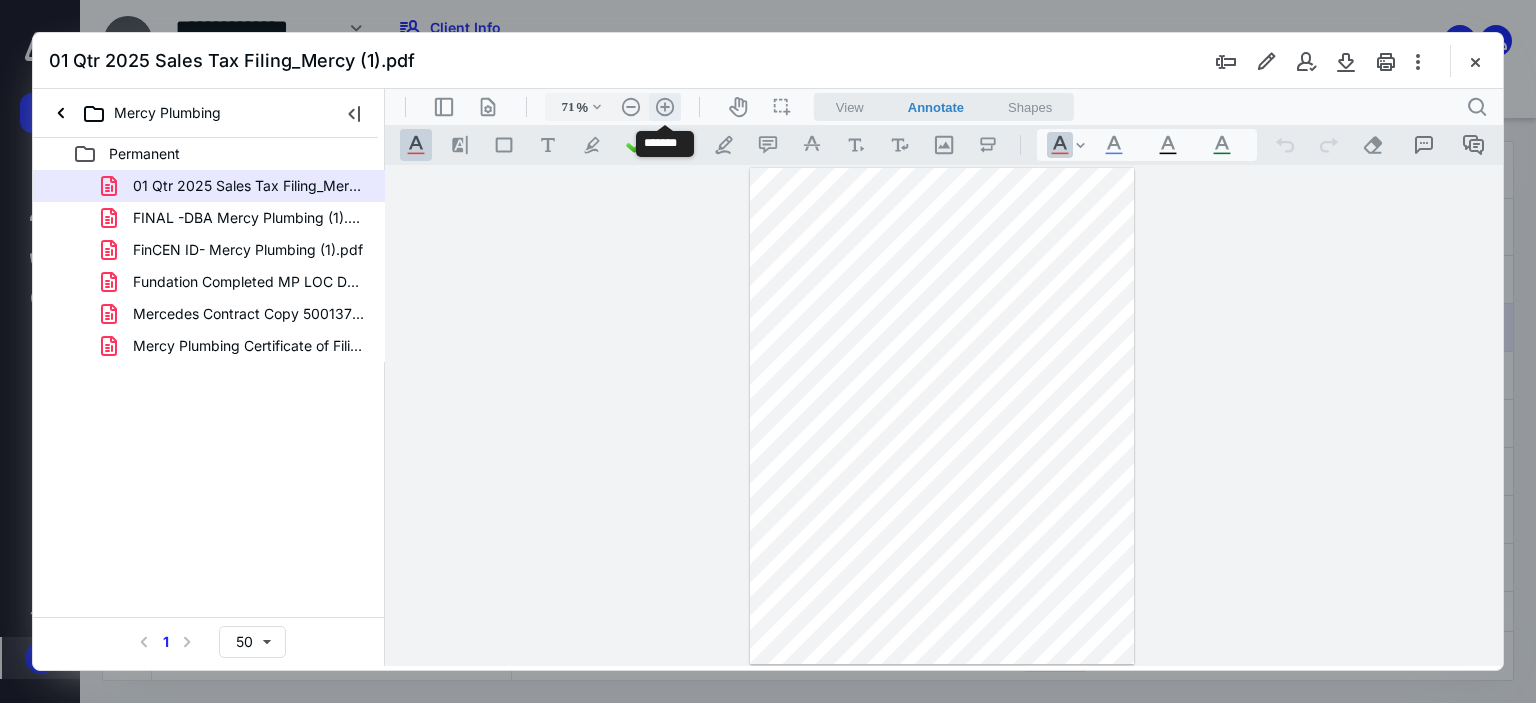click on ".cls-1{fill:#abb0c4;} icon - header - zoom - in - line" at bounding box center (665, 107) 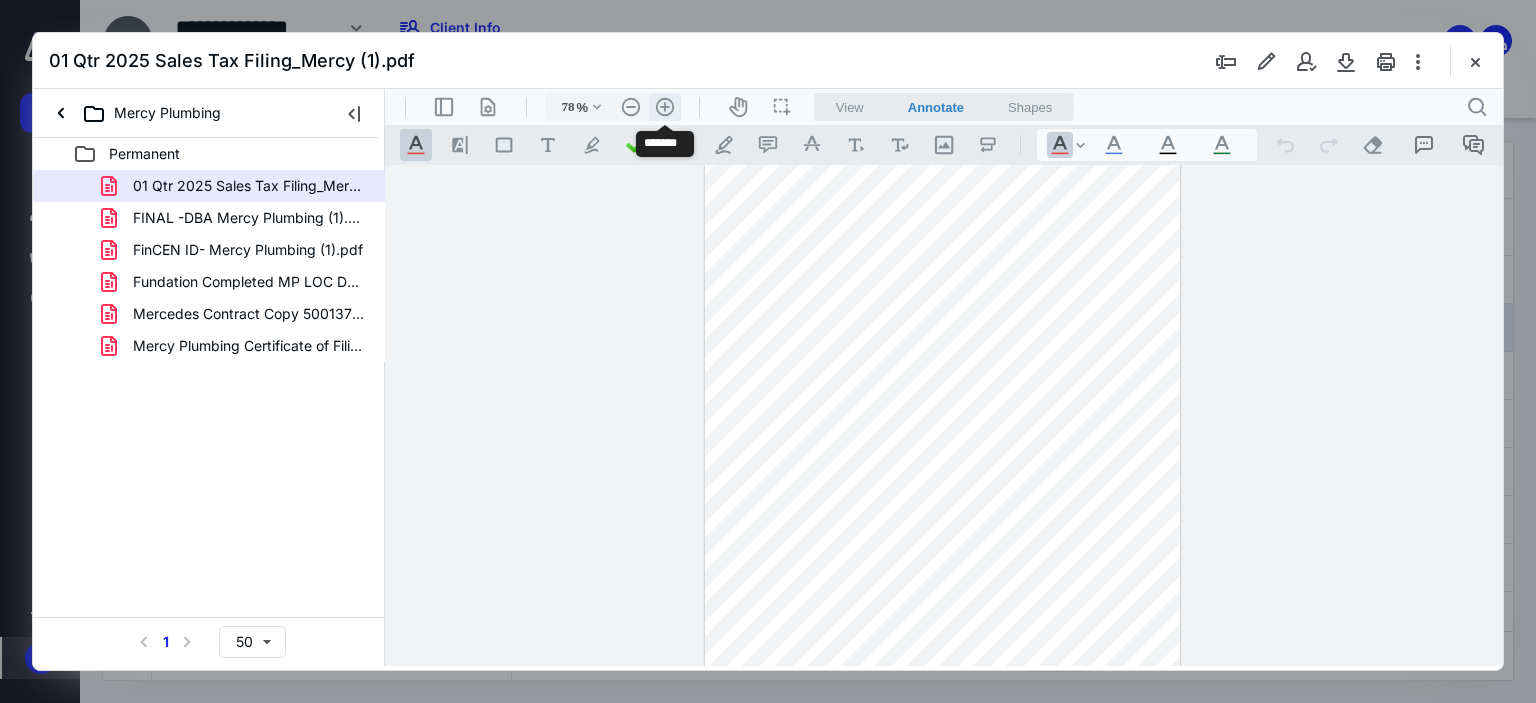 click on ".cls-1{fill:#abb0c4;} icon - header - zoom - in - line" at bounding box center (665, 107) 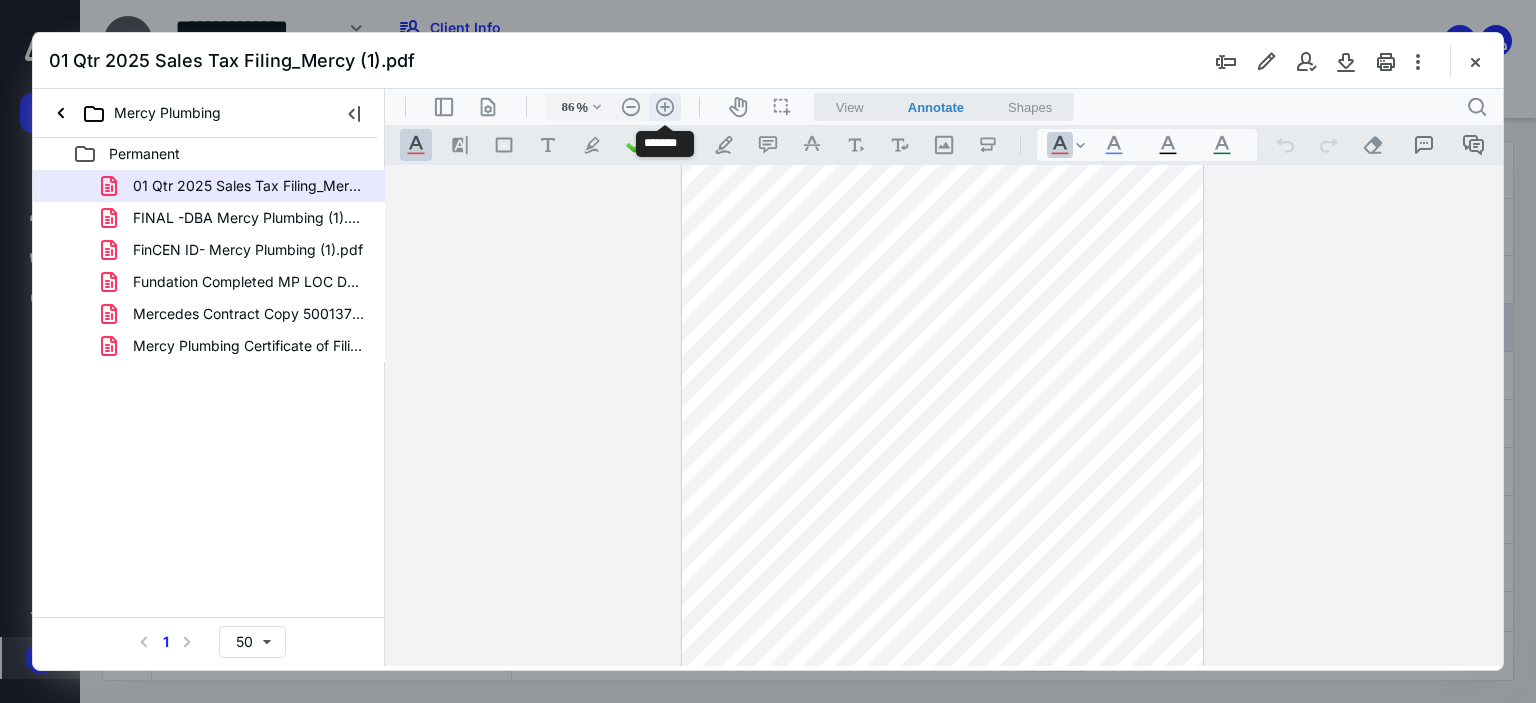 click on ".cls-1{fill:#abb0c4;} icon - header - zoom - in - line" at bounding box center (665, 107) 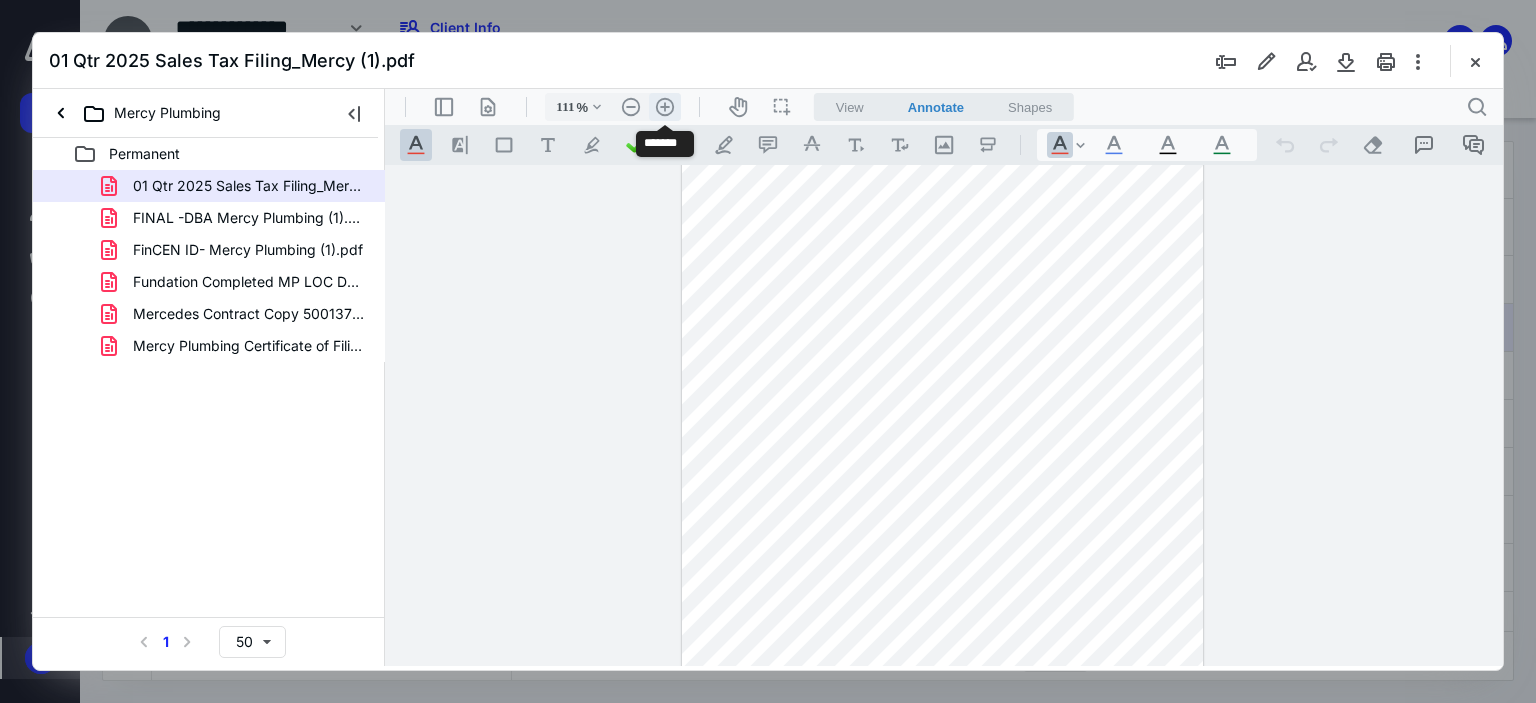 click on ".cls-1{fill:#abb0c4;} icon - header - zoom - in - line" at bounding box center [665, 107] 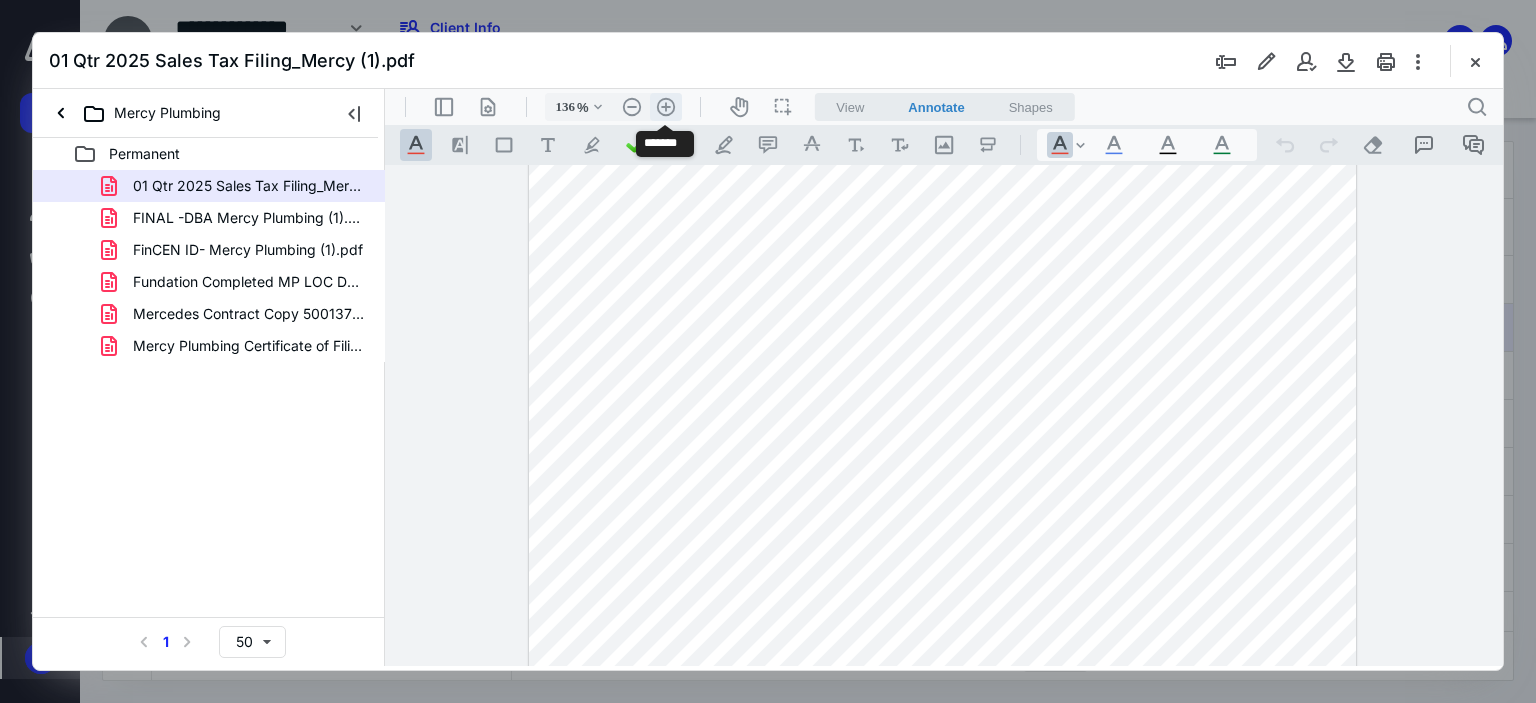 click on ".cls-1{fill:#abb0c4;} icon - header - zoom - in - line" at bounding box center (666, 107) 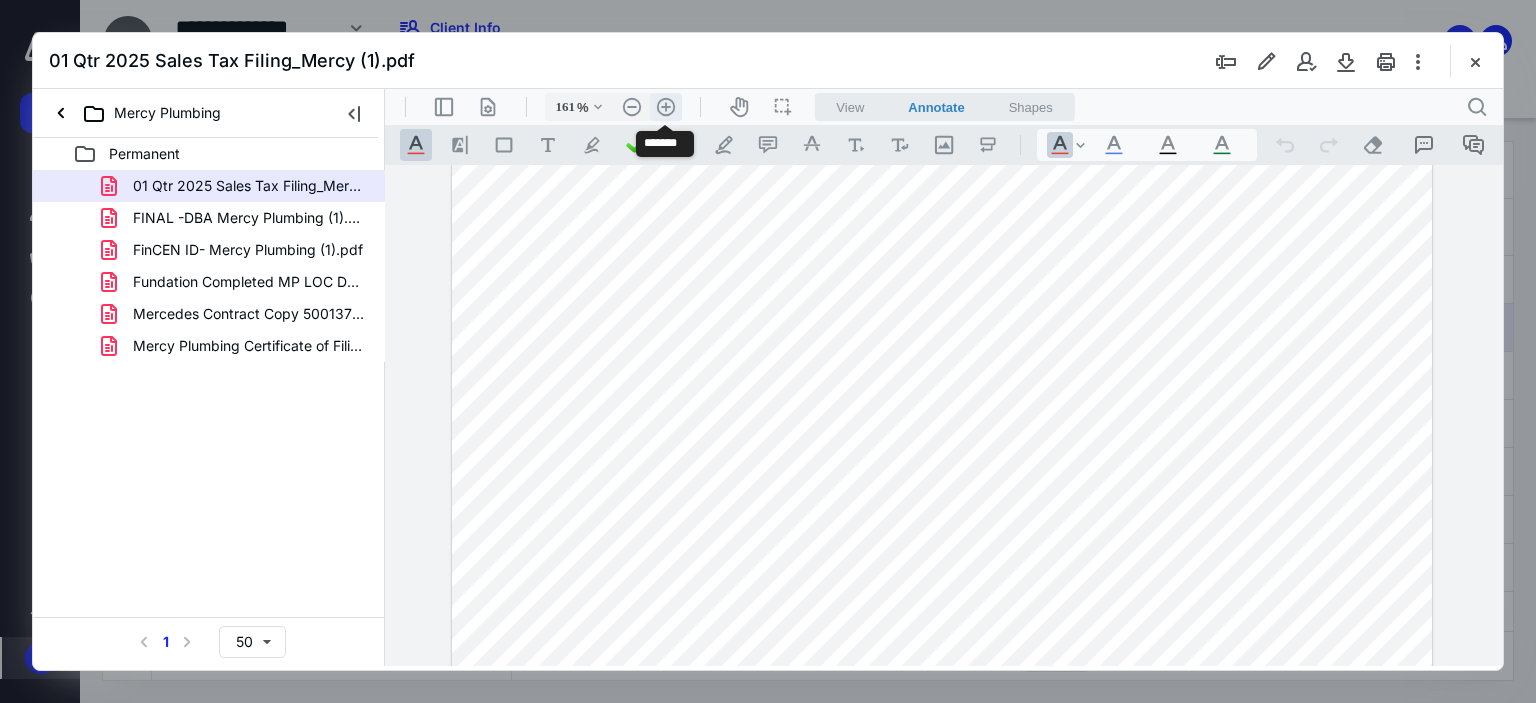 scroll, scrollTop: 328, scrollLeft: 0, axis: vertical 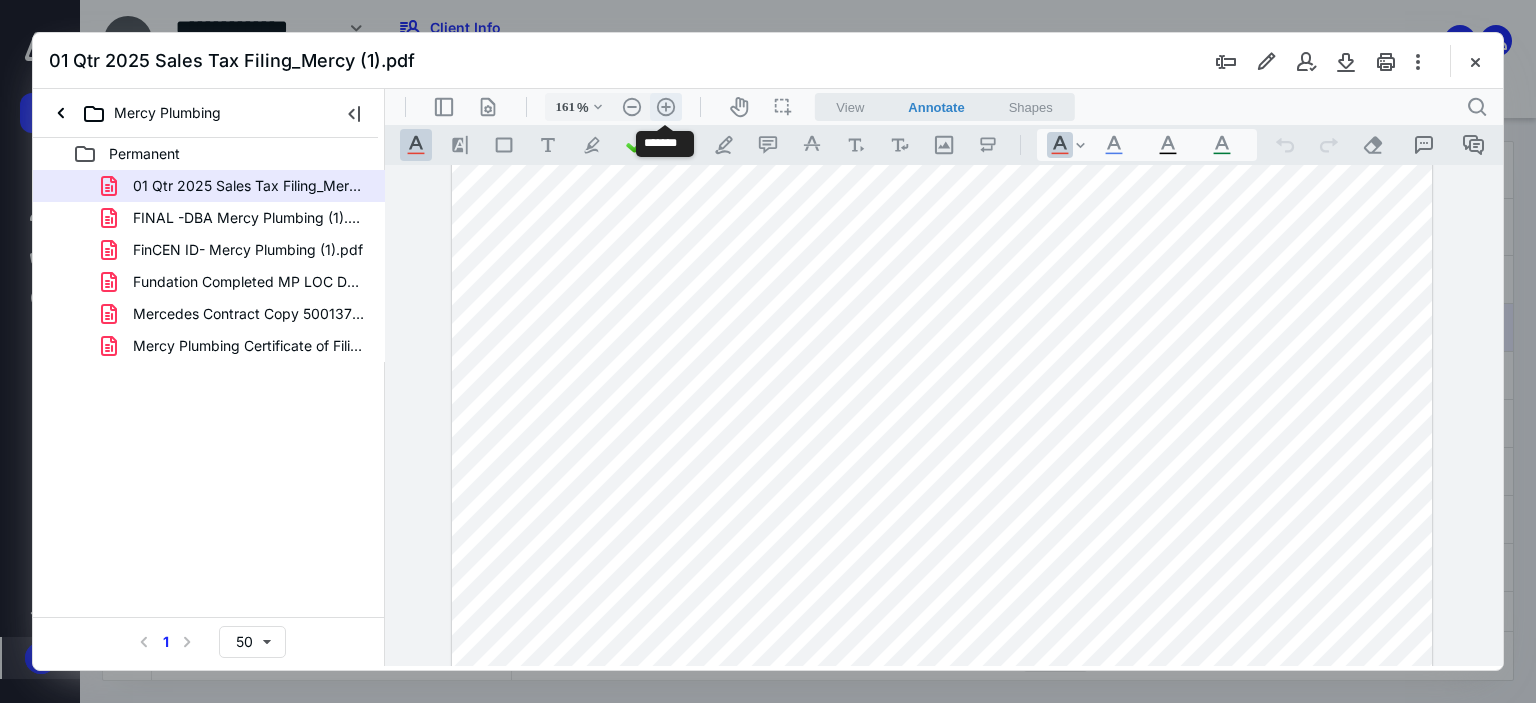 click on ".cls-1{fill:#abb0c4;} icon - header - zoom - in - line" at bounding box center (666, 107) 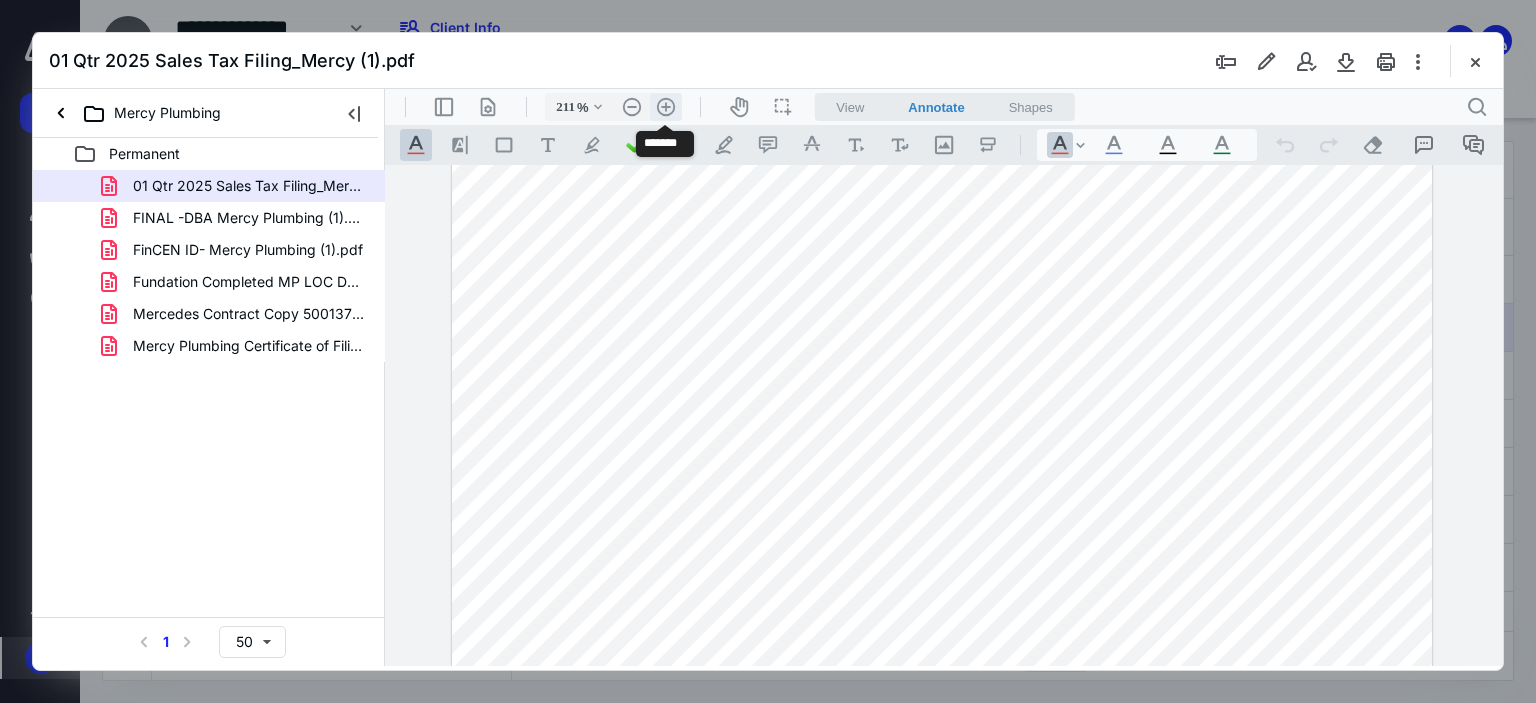 scroll, scrollTop: 496, scrollLeft: 93, axis: both 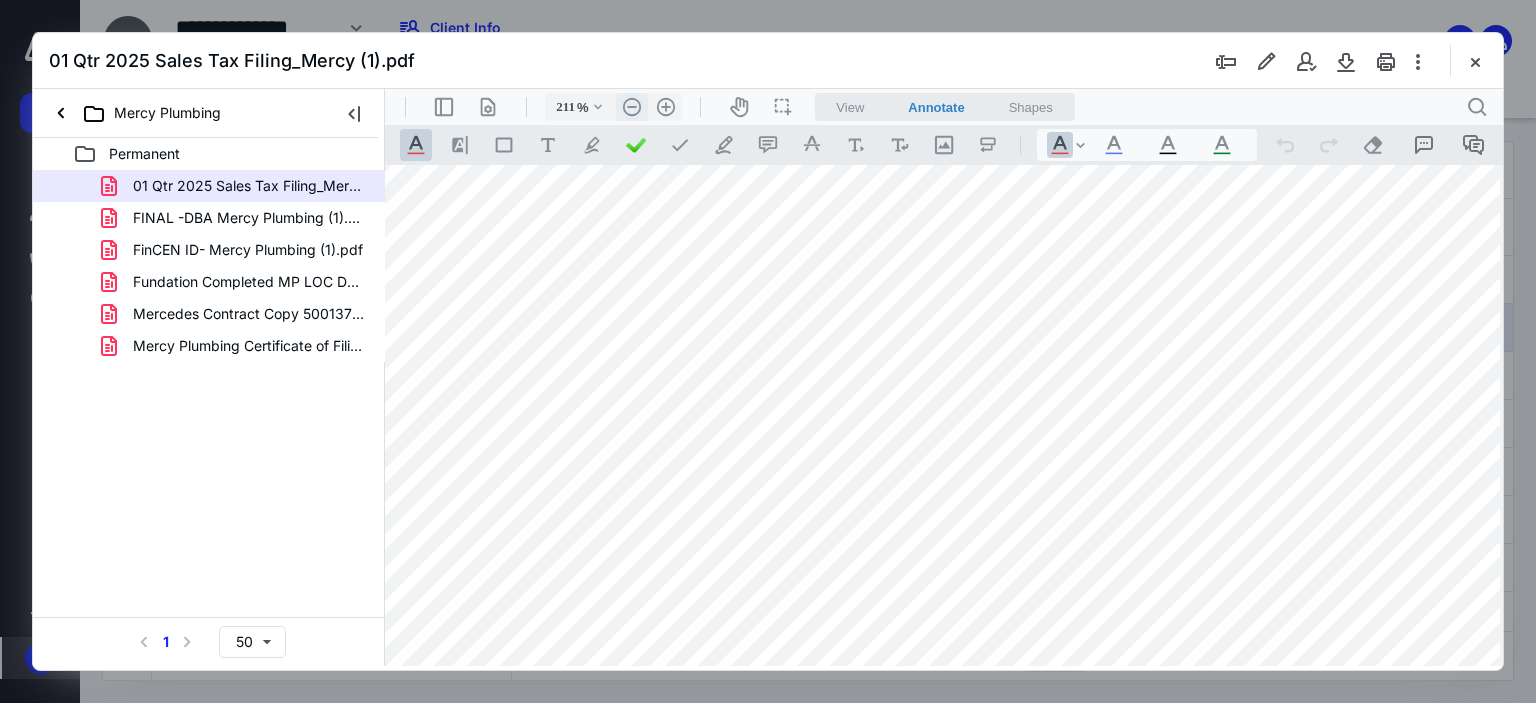 click on ".cls-1{fill:#abb0c4;} icon - header - zoom - out - line" at bounding box center [632, 107] 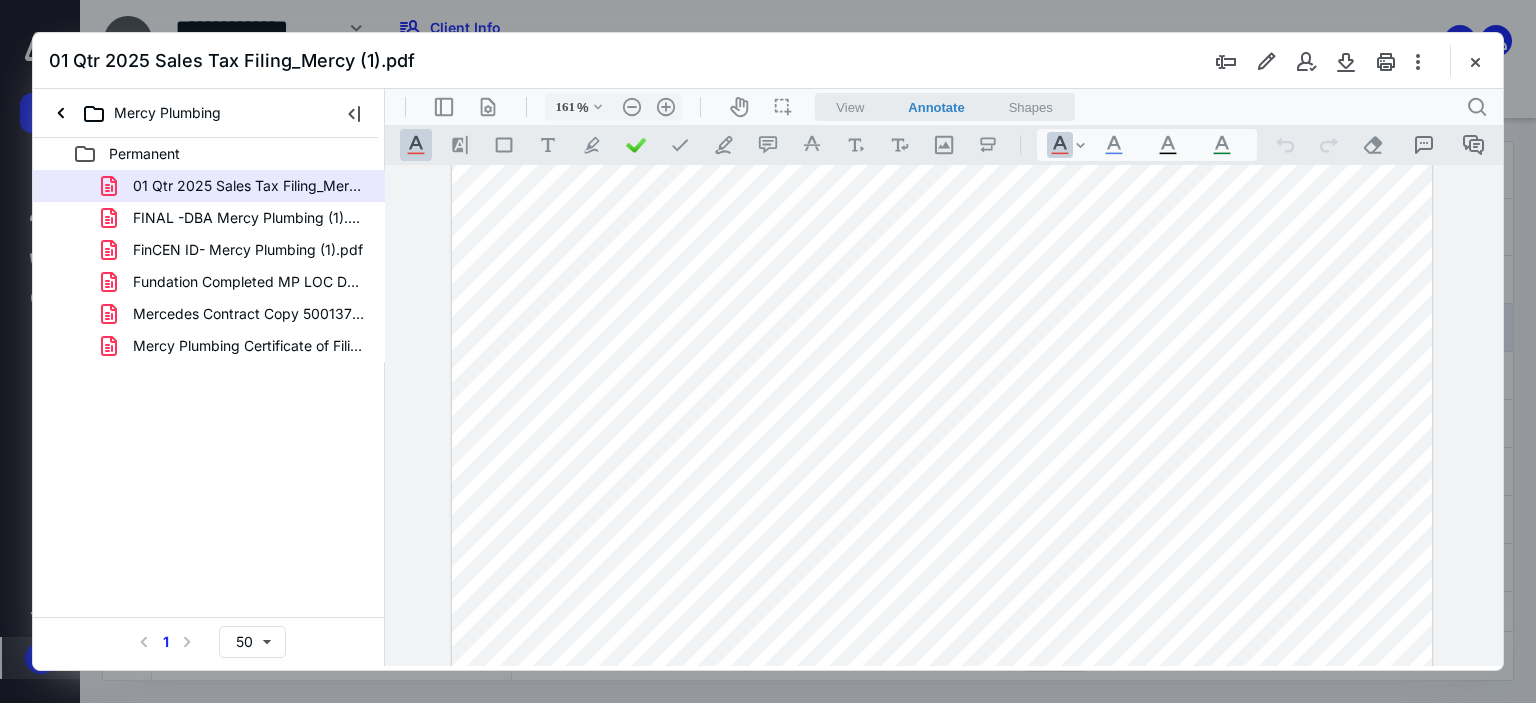 scroll, scrollTop: 87, scrollLeft: 0, axis: vertical 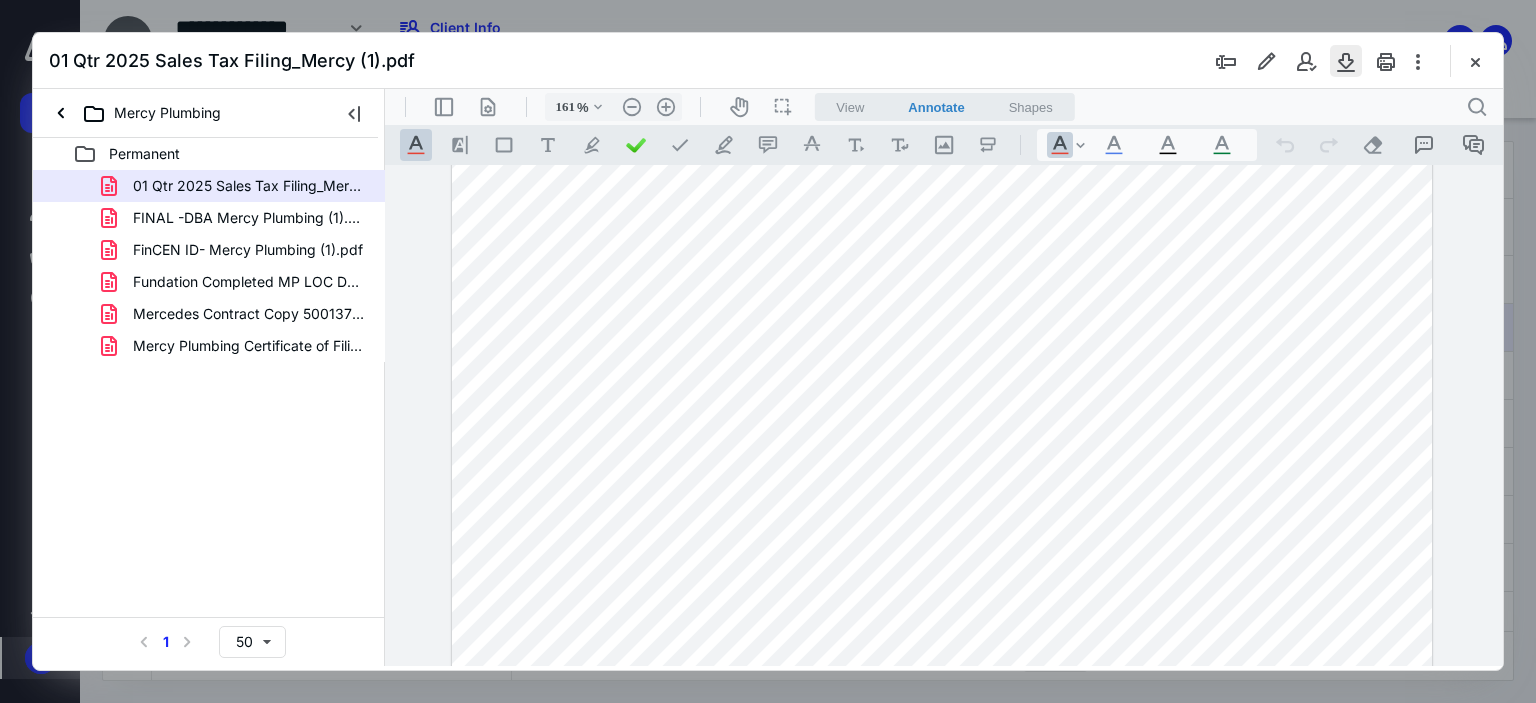 type 